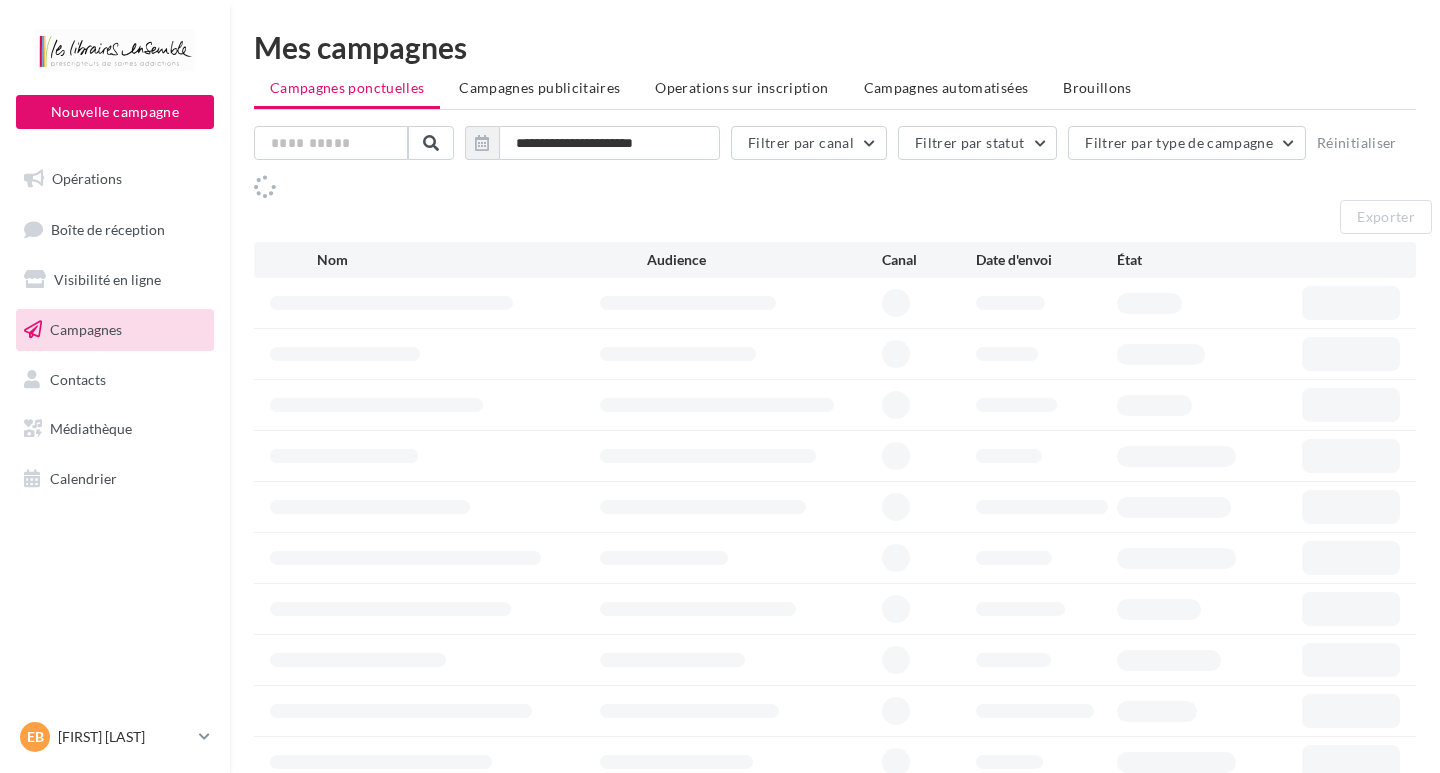 scroll, scrollTop: 0, scrollLeft: 0, axis: both 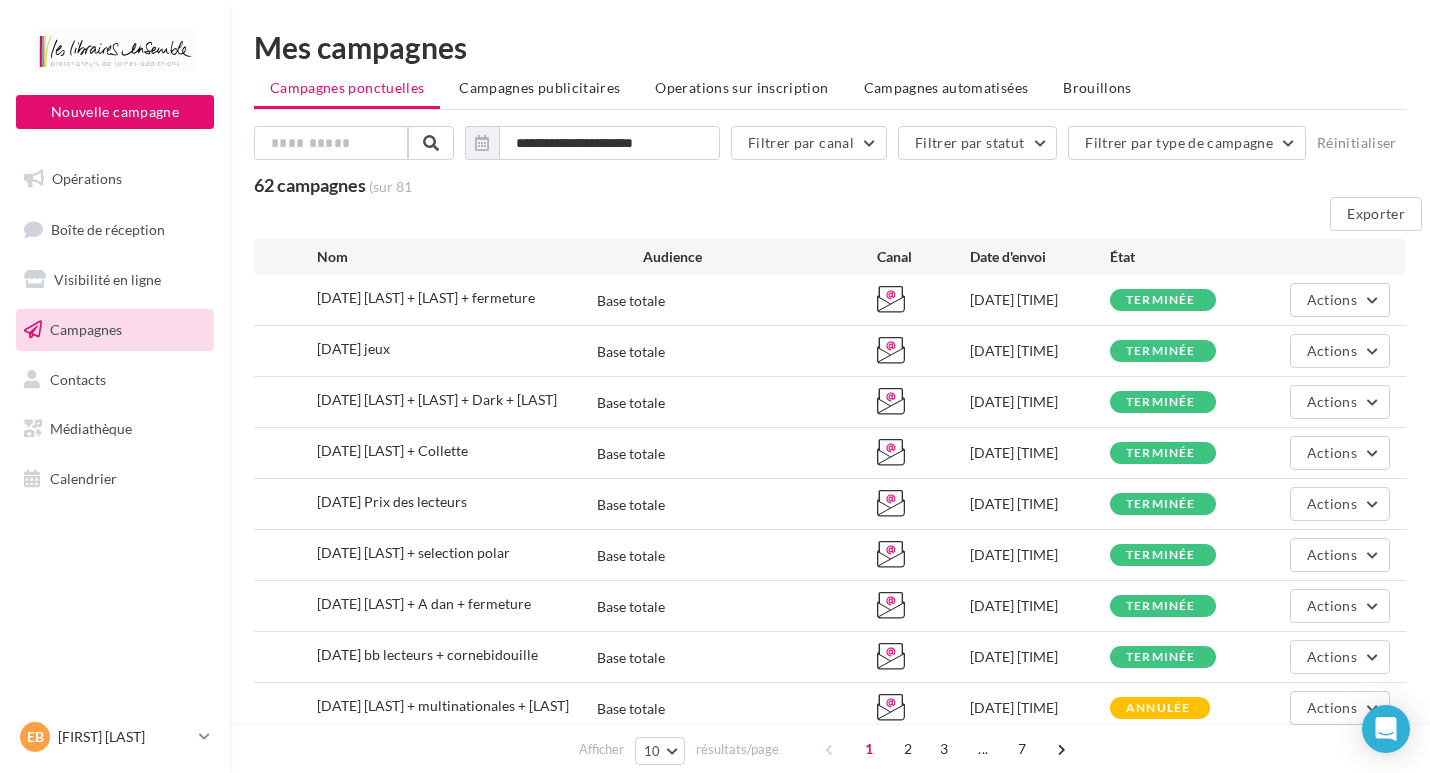 click on "Brouillons" at bounding box center [1097, 87] 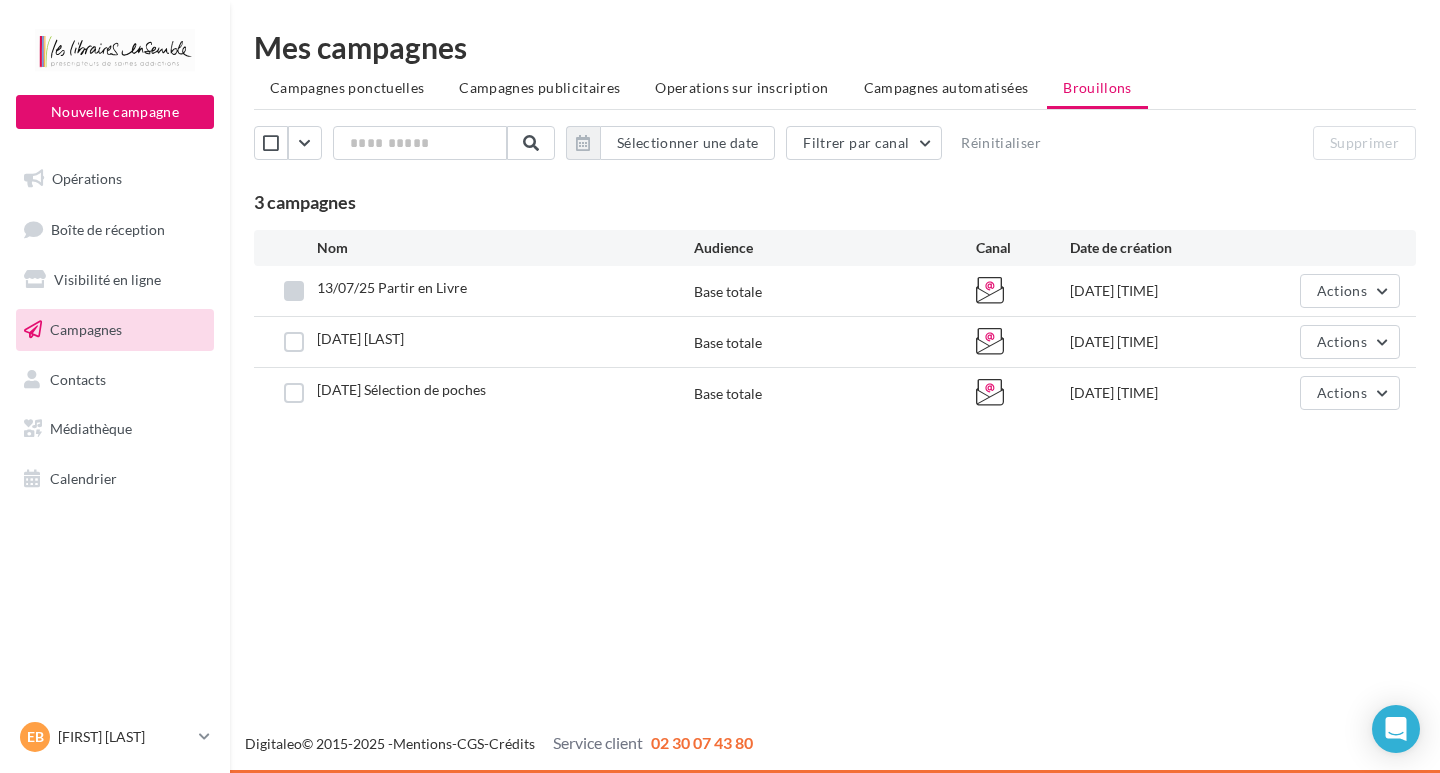 click at bounding box center [294, 291] 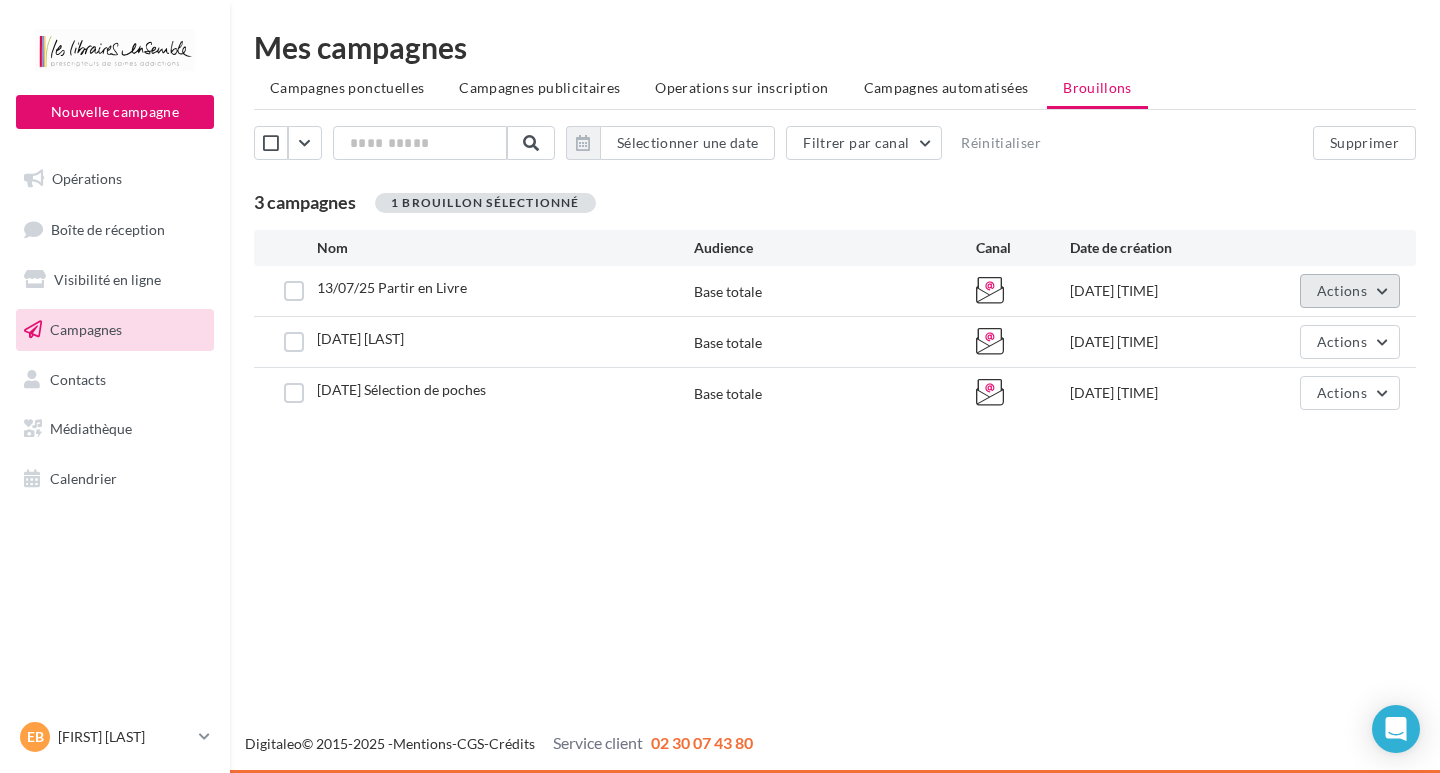 click on "Actions" at bounding box center [1342, 290] 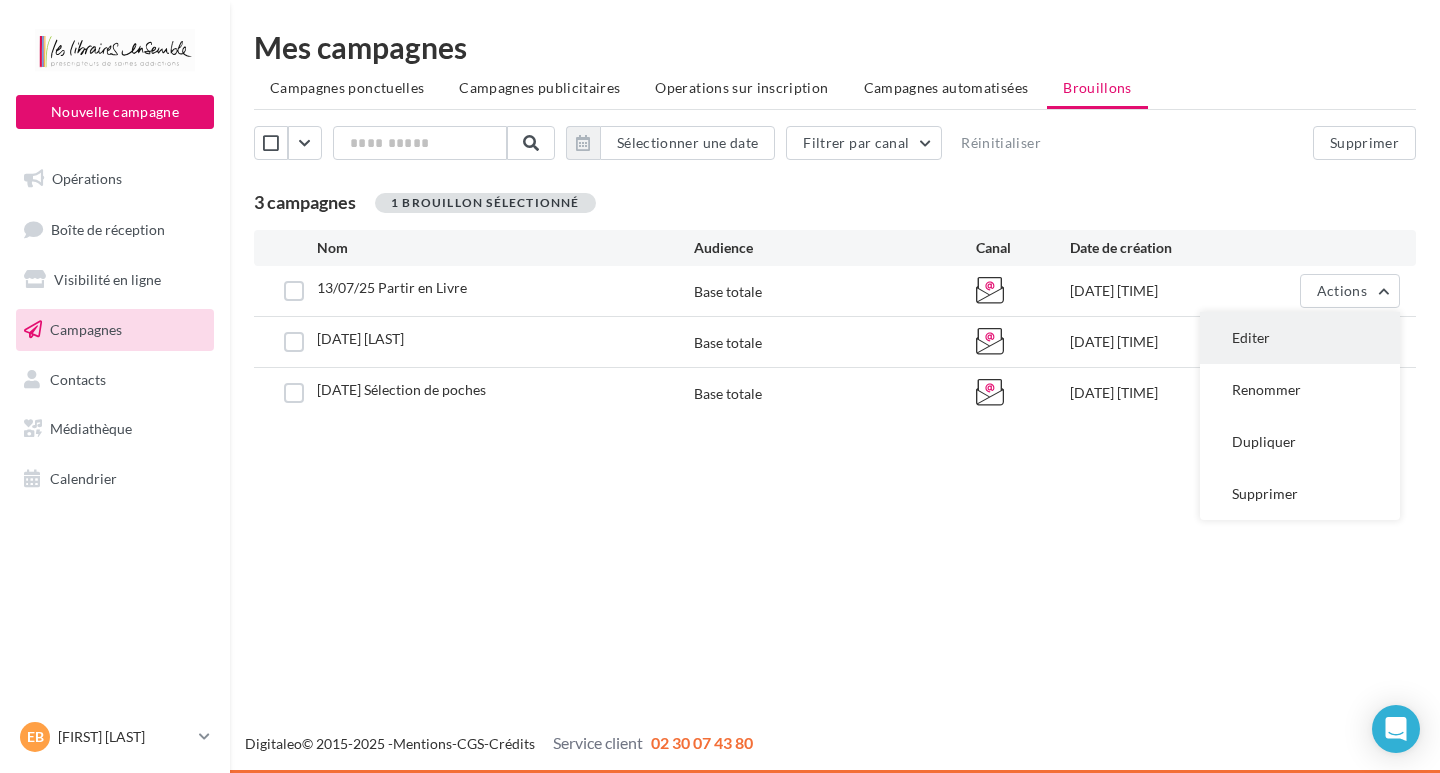 click on "Editer" at bounding box center (1300, 338) 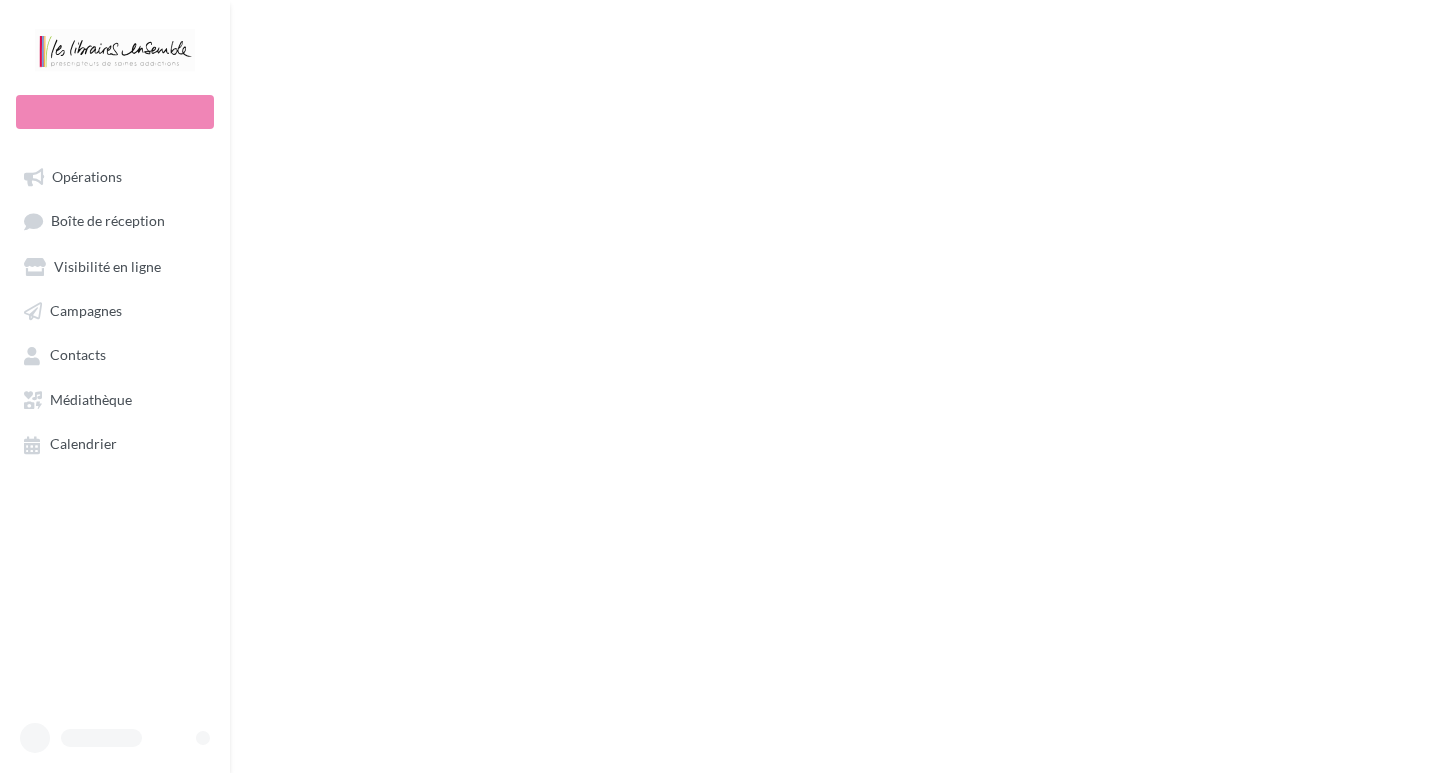scroll, scrollTop: 0, scrollLeft: 0, axis: both 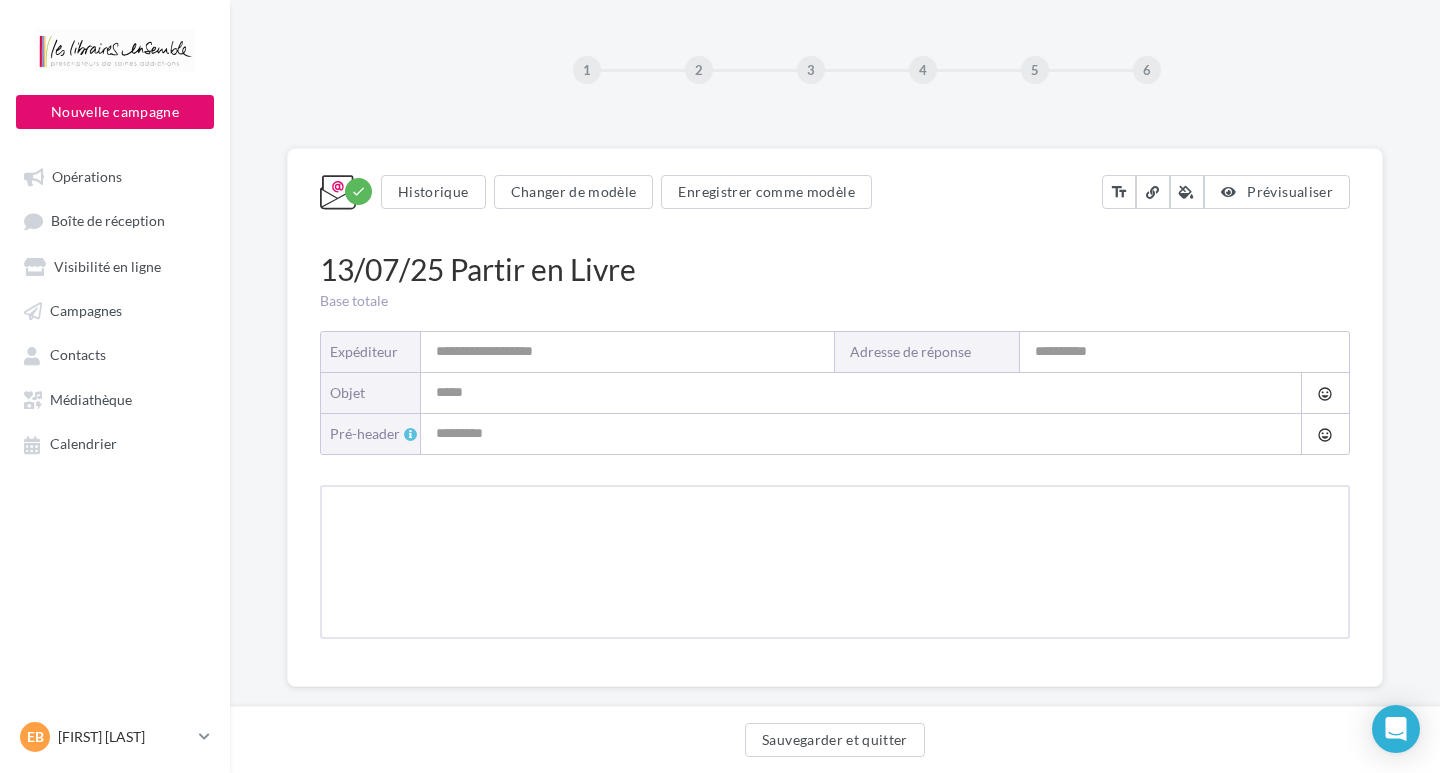 type on "**********" 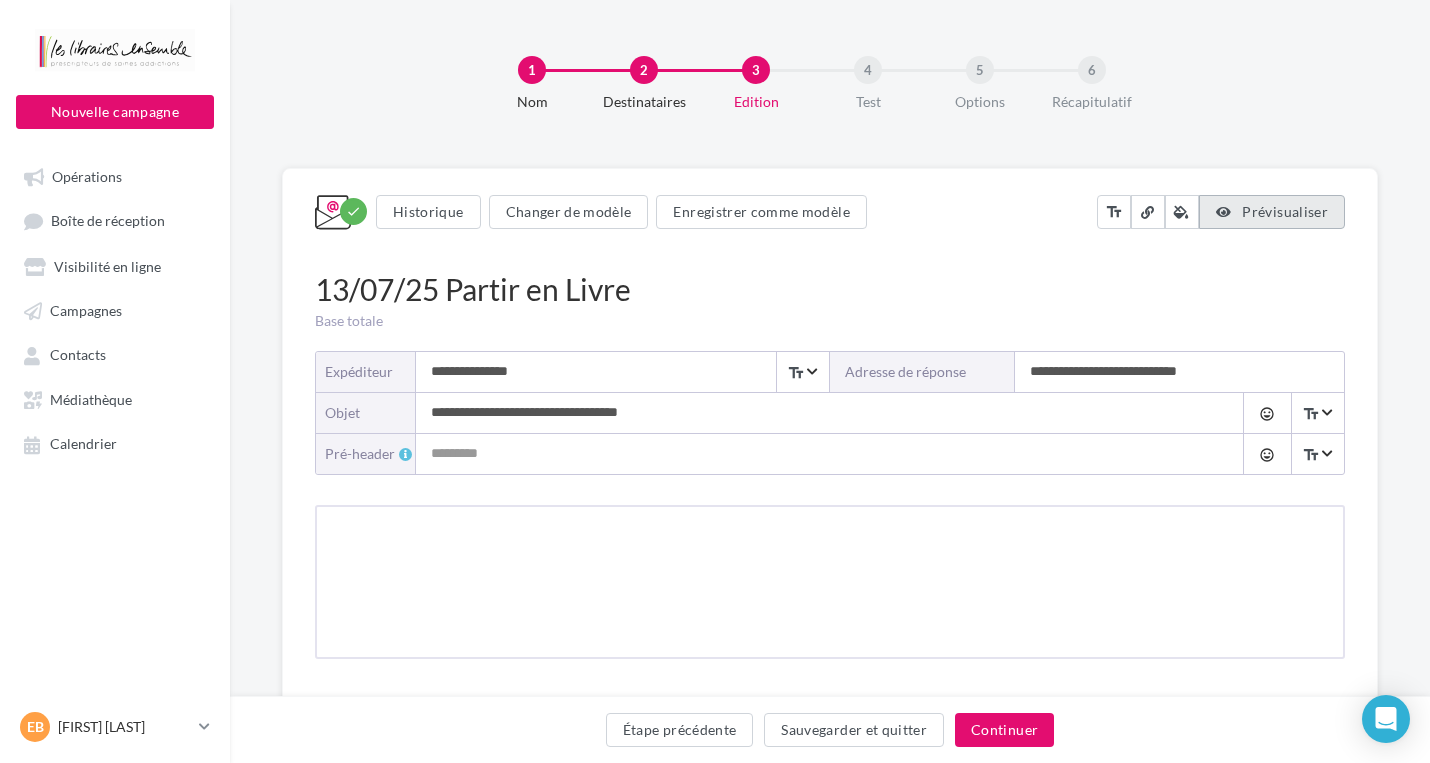 click on "Prévisualiser" at bounding box center (1285, 211) 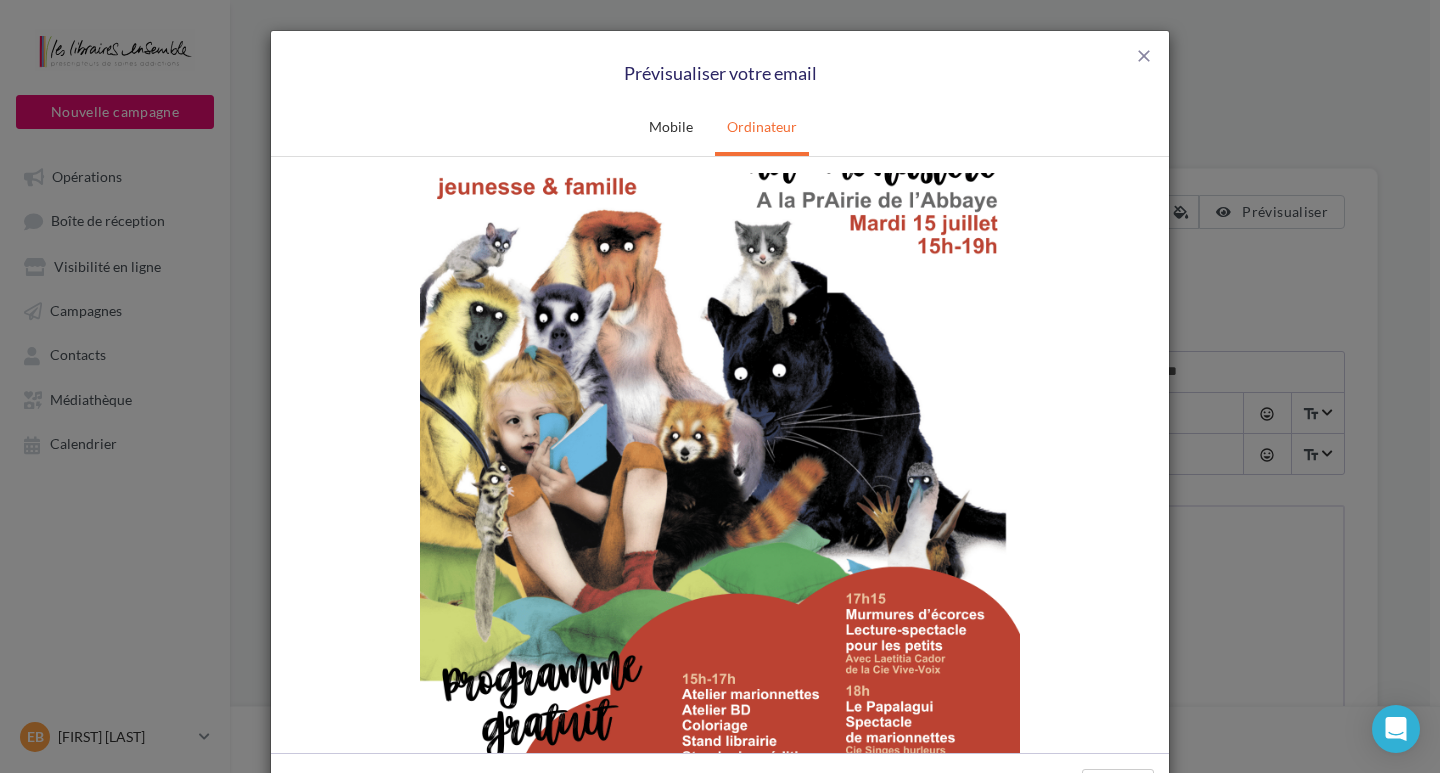 scroll, scrollTop: 800, scrollLeft: 0, axis: vertical 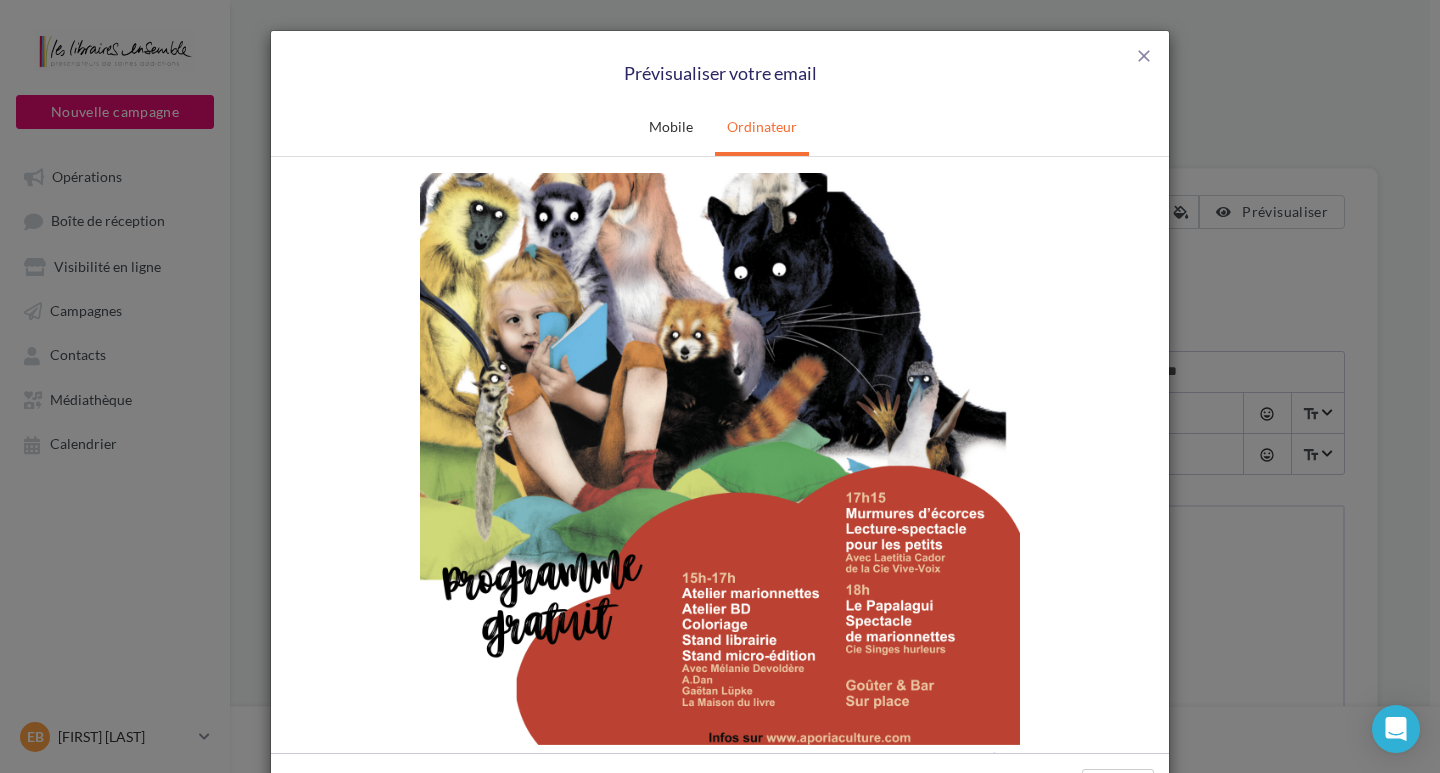 click on "Mobile Ordinateur" at bounding box center (720, 129) 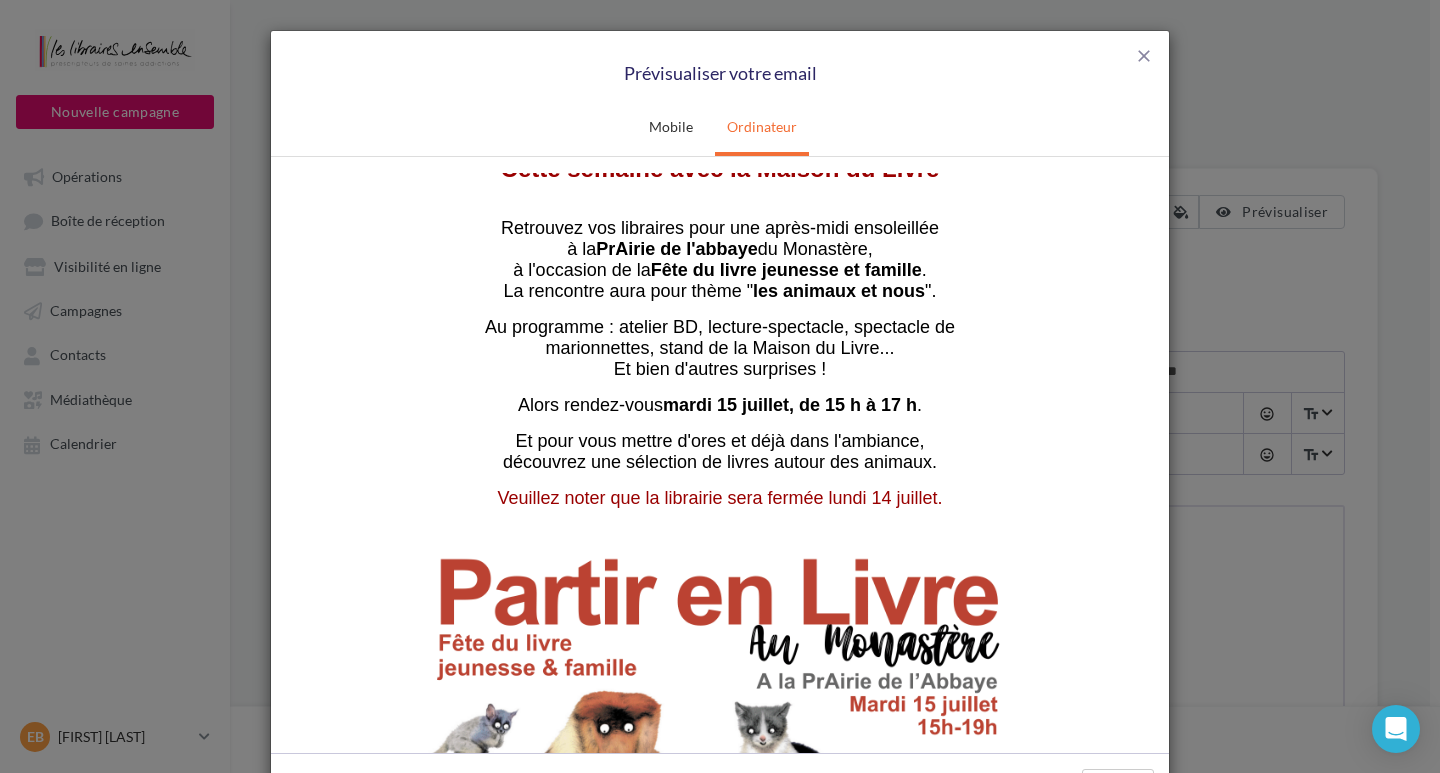 scroll, scrollTop: 200, scrollLeft: 0, axis: vertical 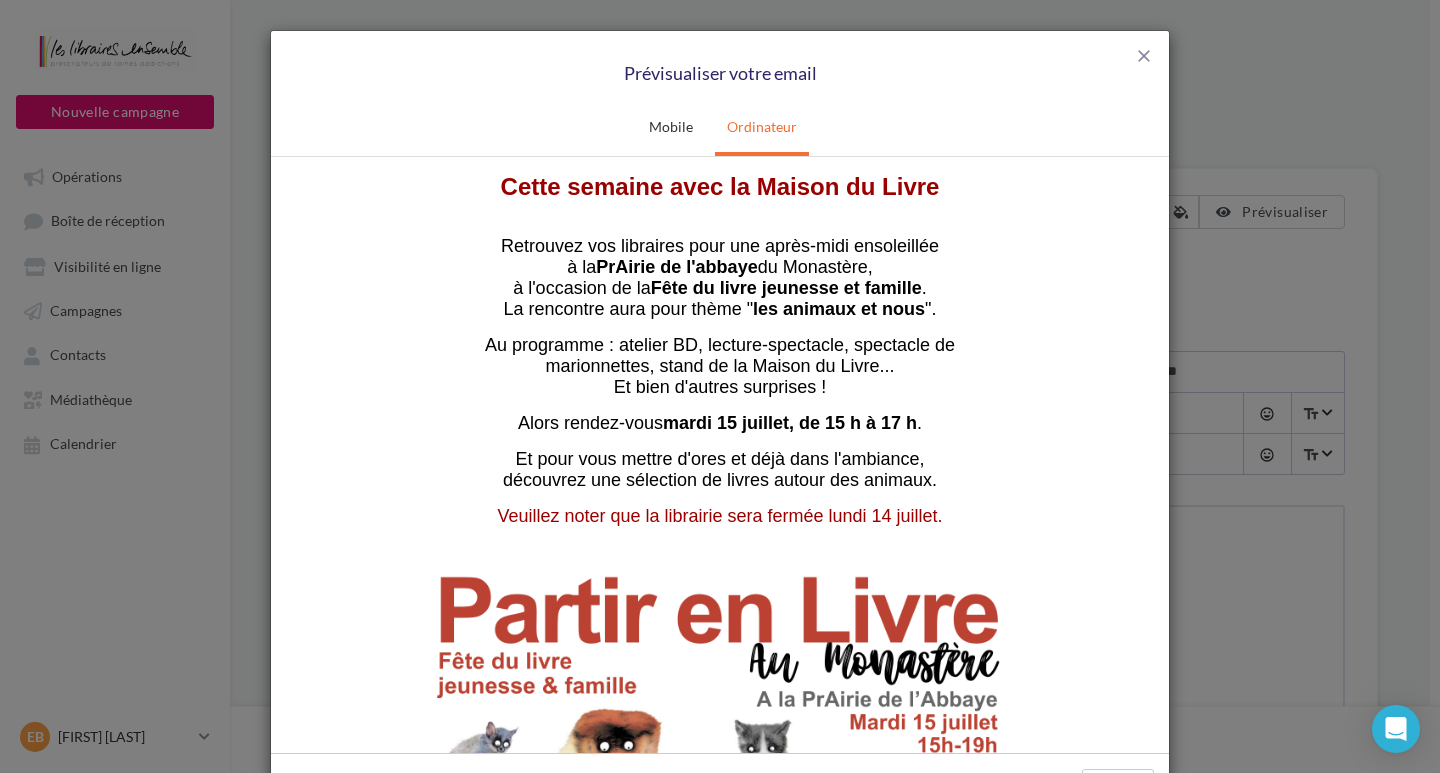 click on "les animaux et nous" at bounding box center (839, 308) 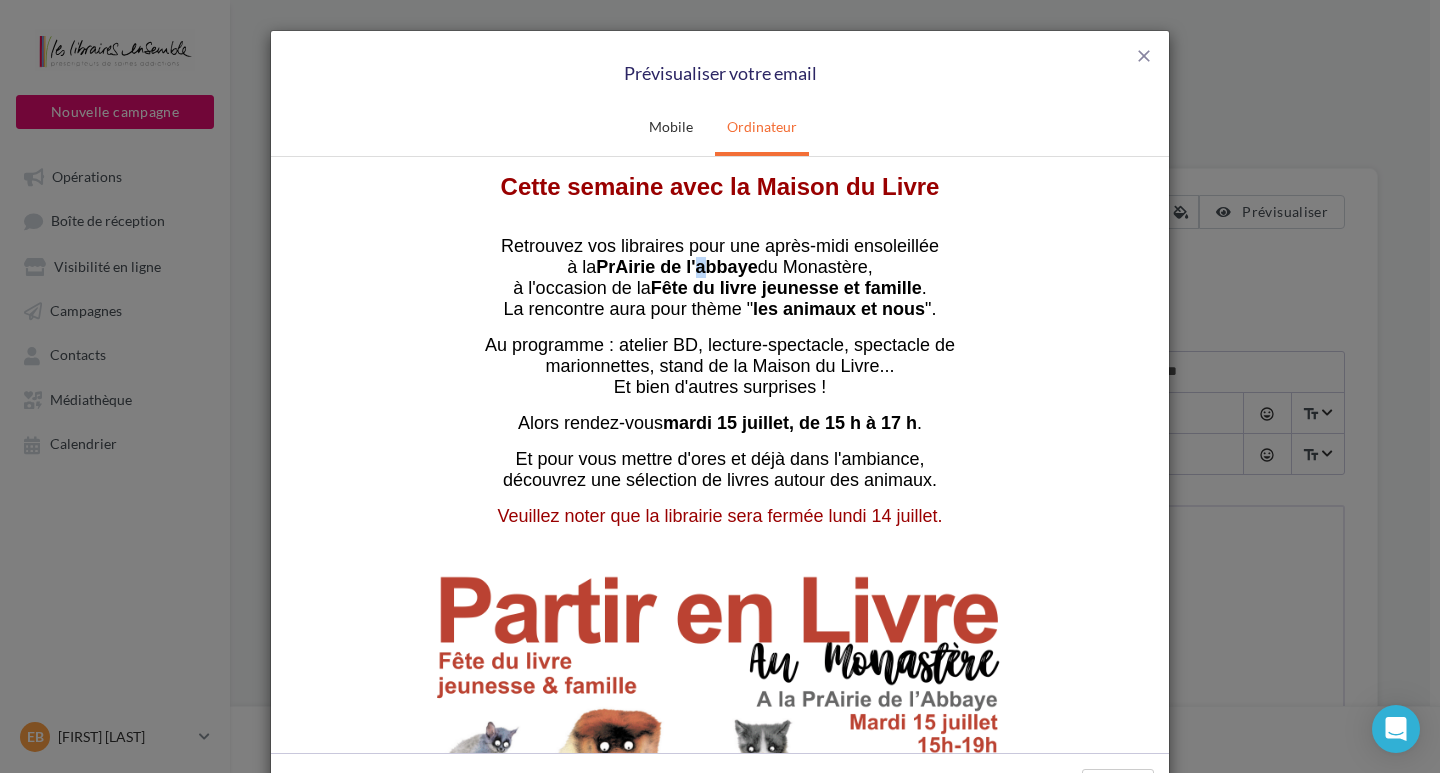 click on "PrAirie de l'abbaye" at bounding box center [676, 266] 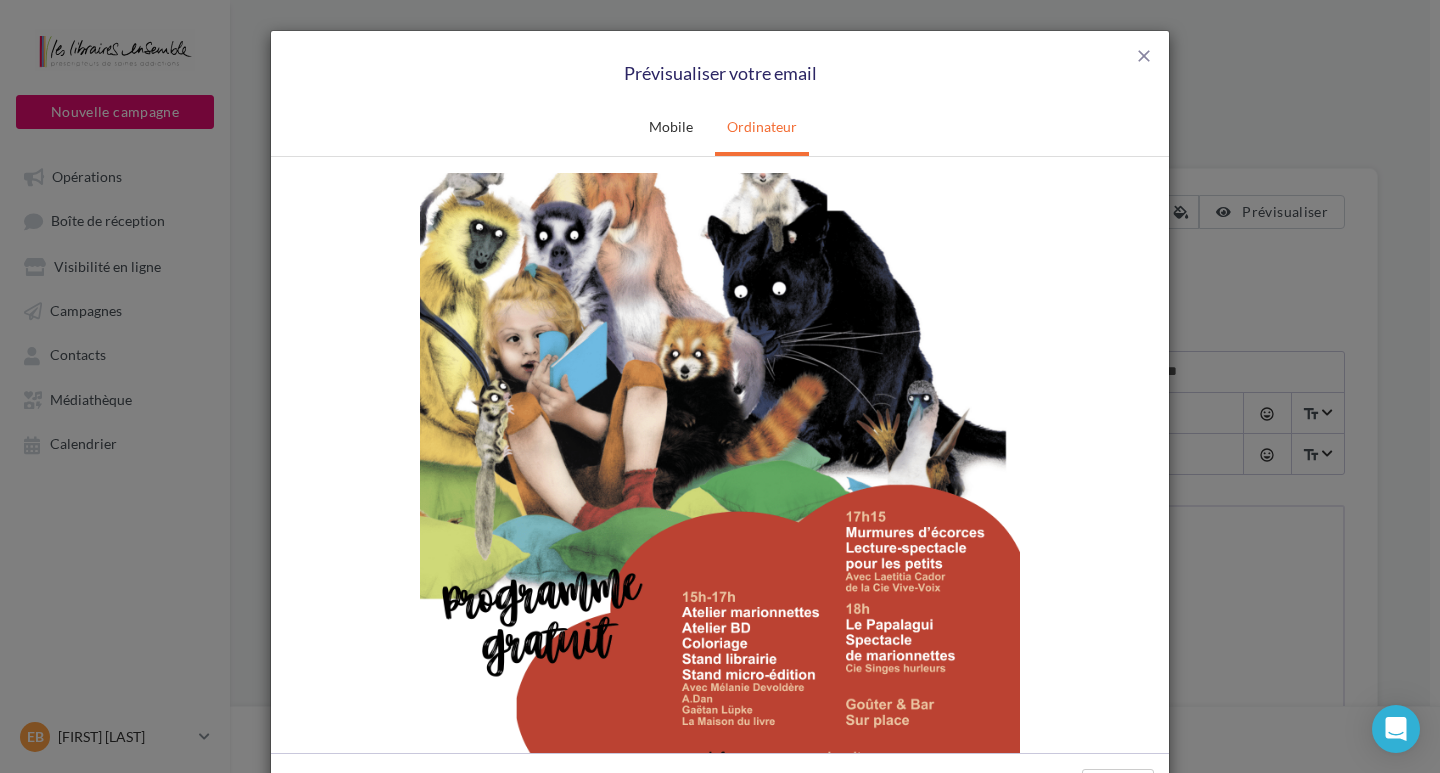 scroll, scrollTop: 800, scrollLeft: 0, axis: vertical 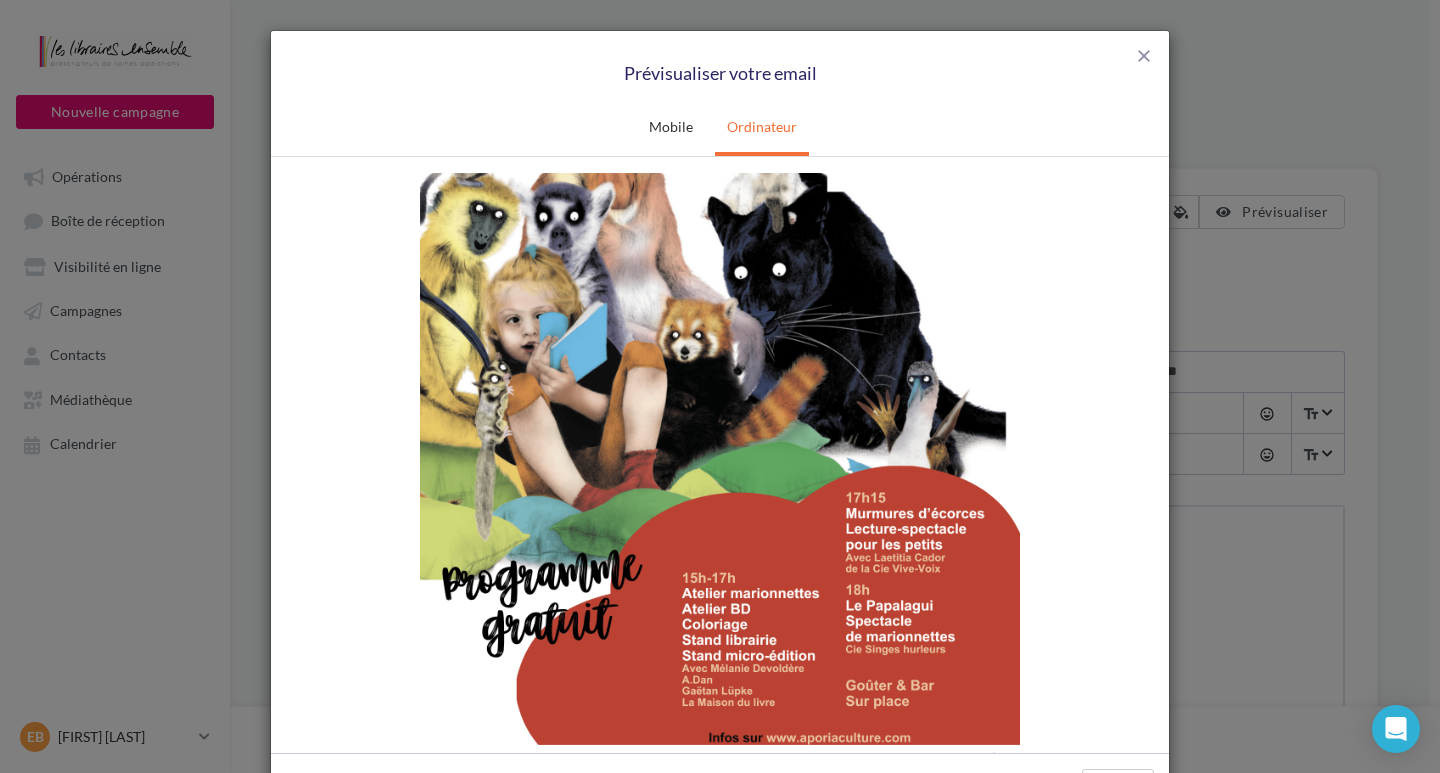 click at bounding box center [720, 375] 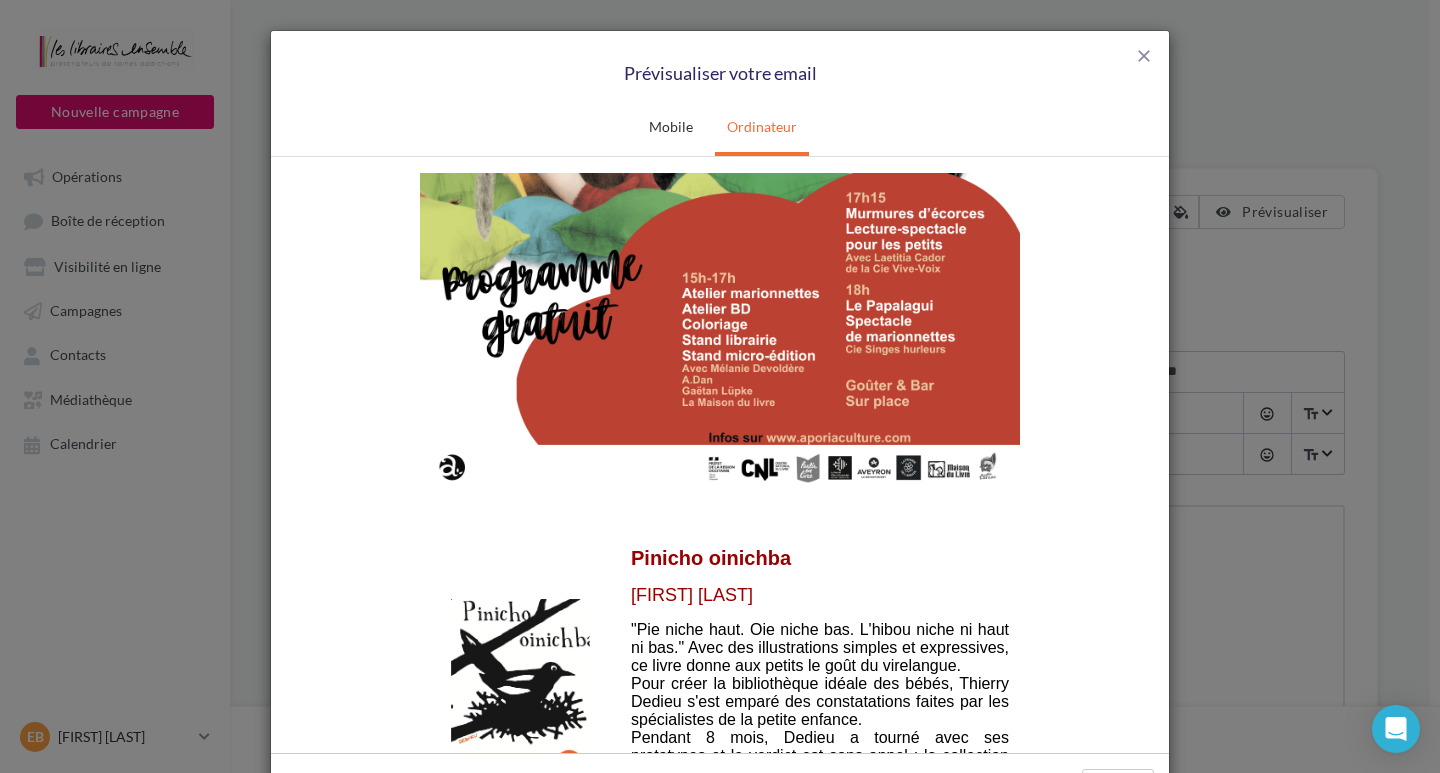 scroll, scrollTop: 1300, scrollLeft: 0, axis: vertical 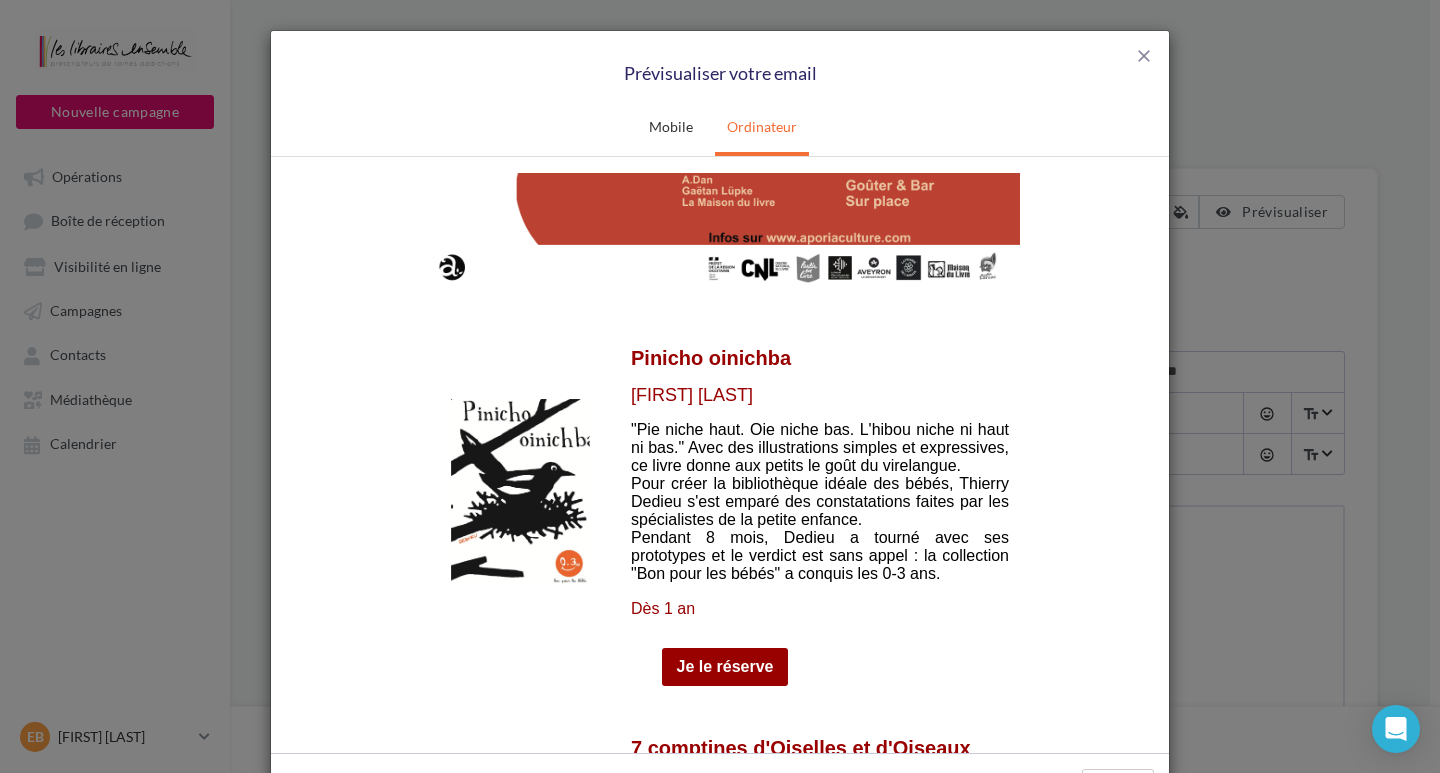 click at bounding box center [520, 491] 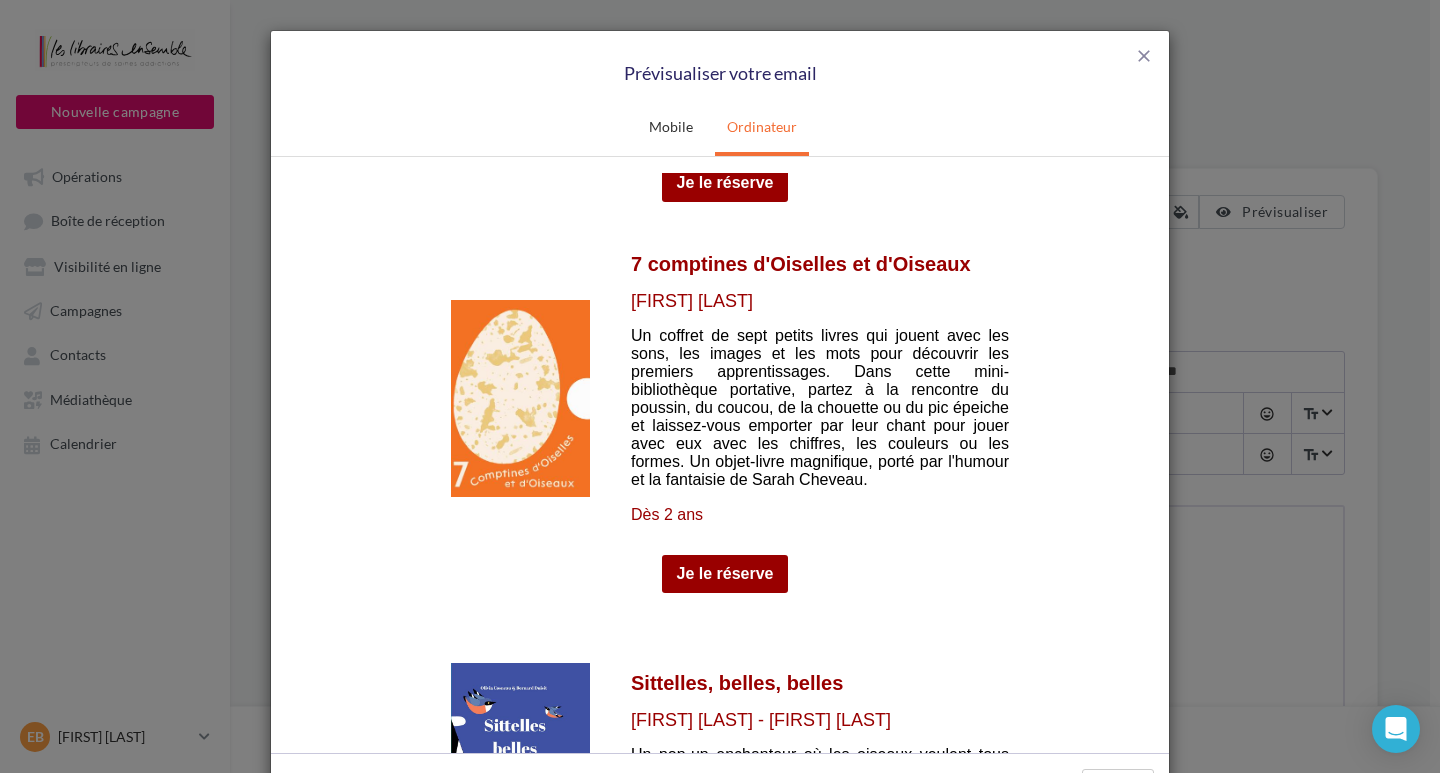 scroll, scrollTop: 1800, scrollLeft: 0, axis: vertical 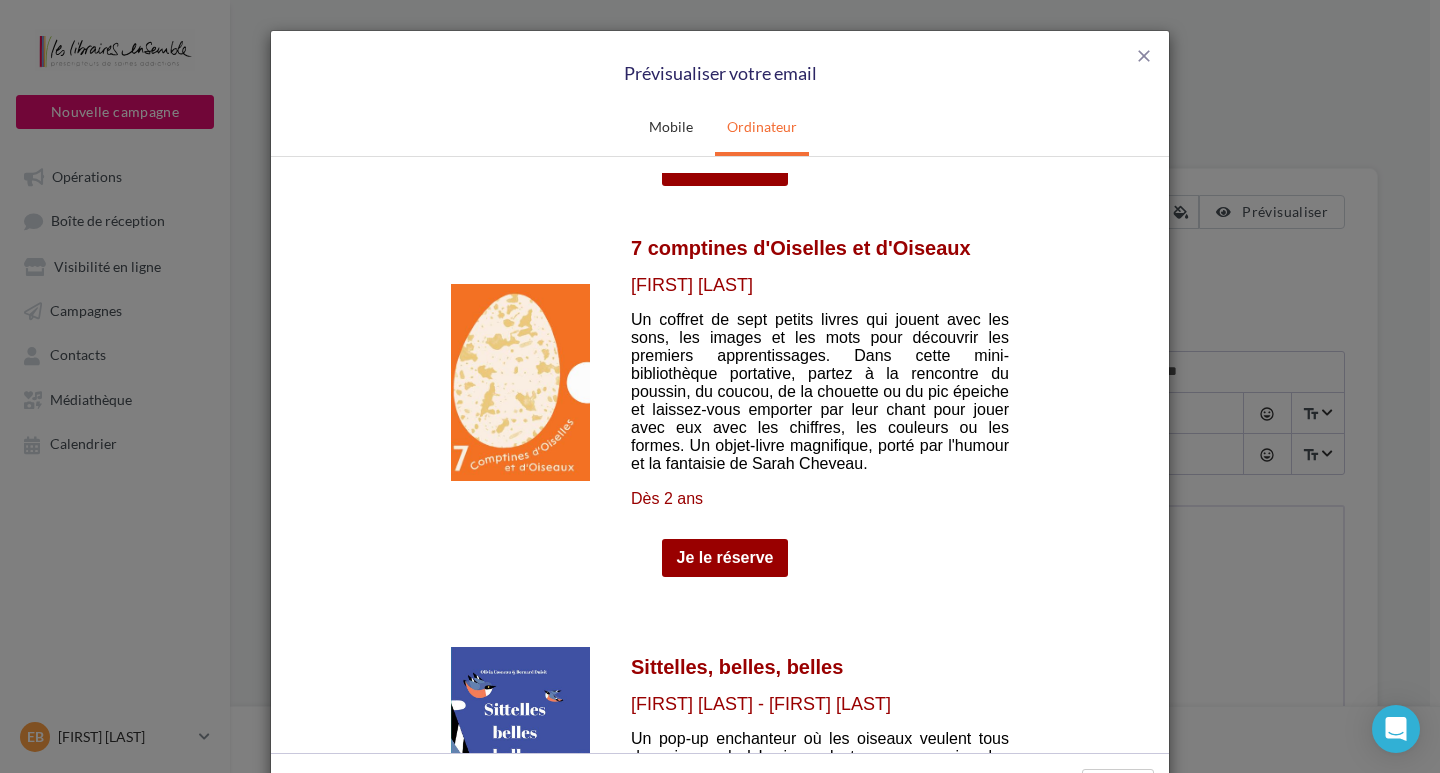 click at bounding box center [520, 381] 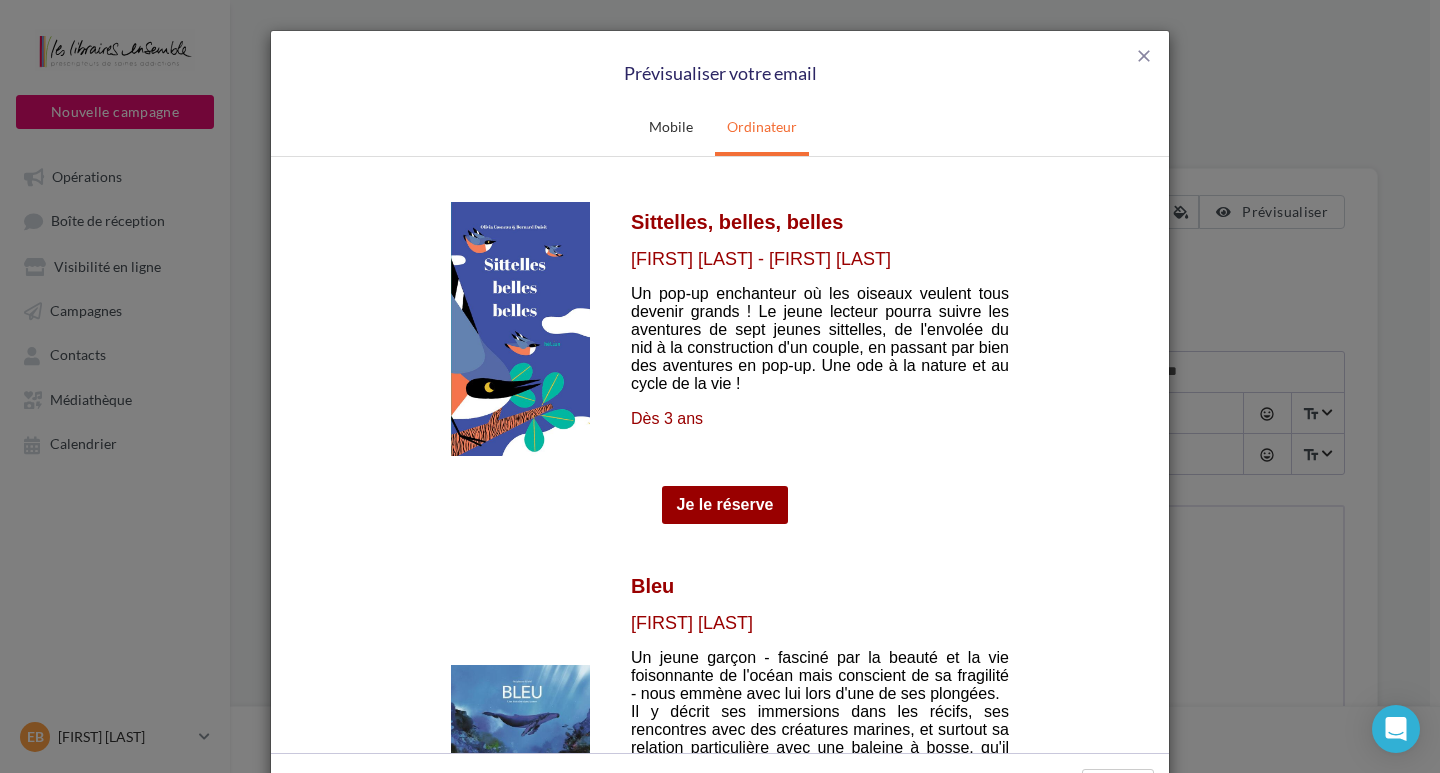 scroll, scrollTop: 2200, scrollLeft: 0, axis: vertical 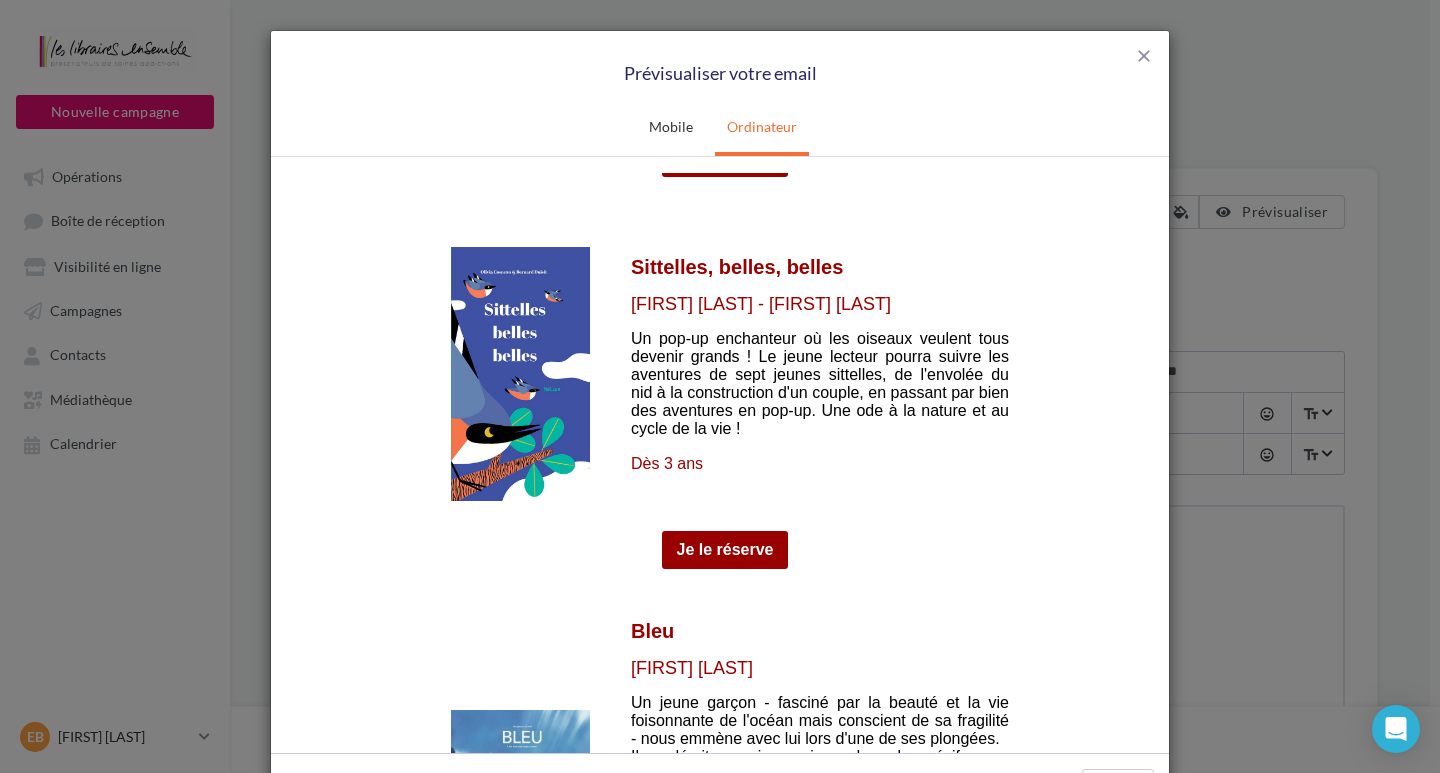 click at bounding box center [520, 373] 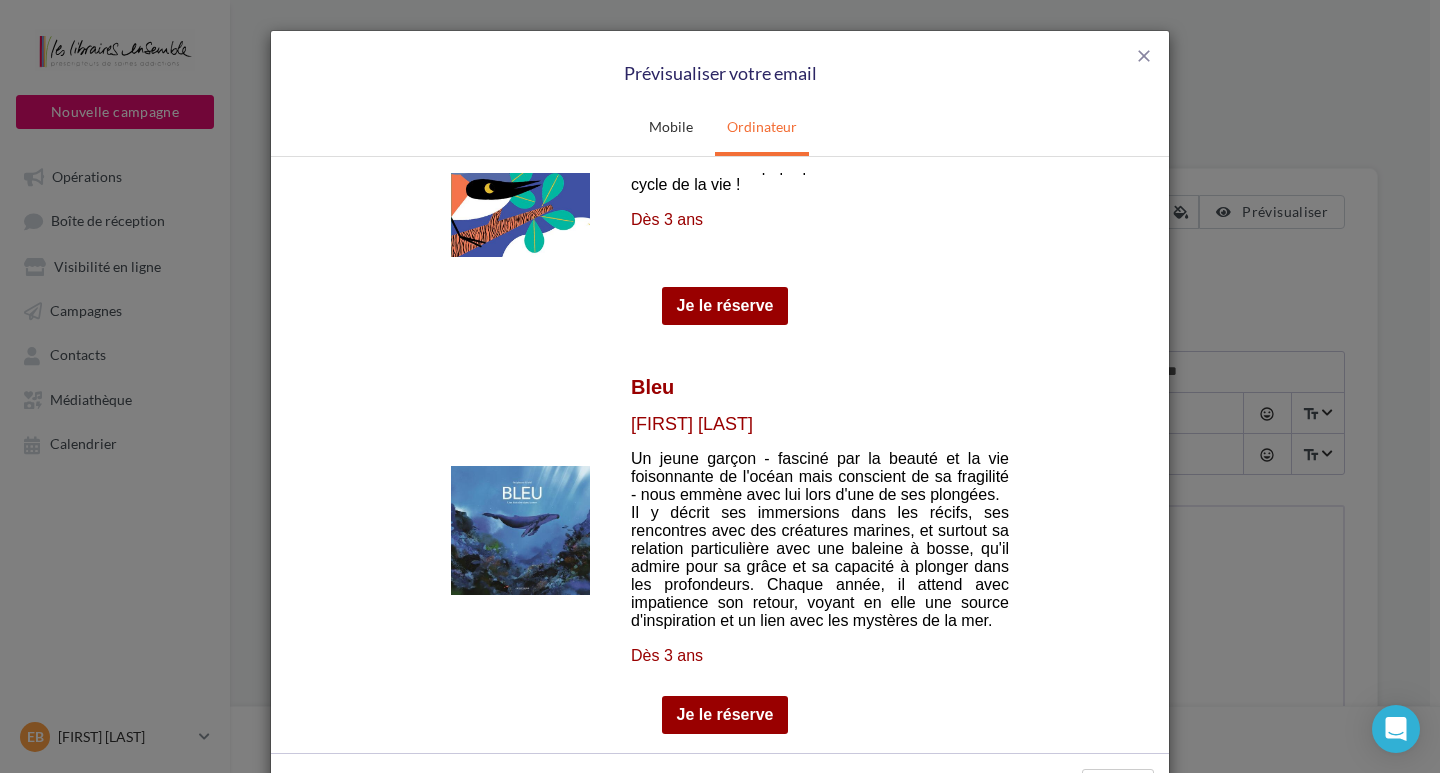 scroll, scrollTop: 2500, scrollLeft: 0, axis: vertical 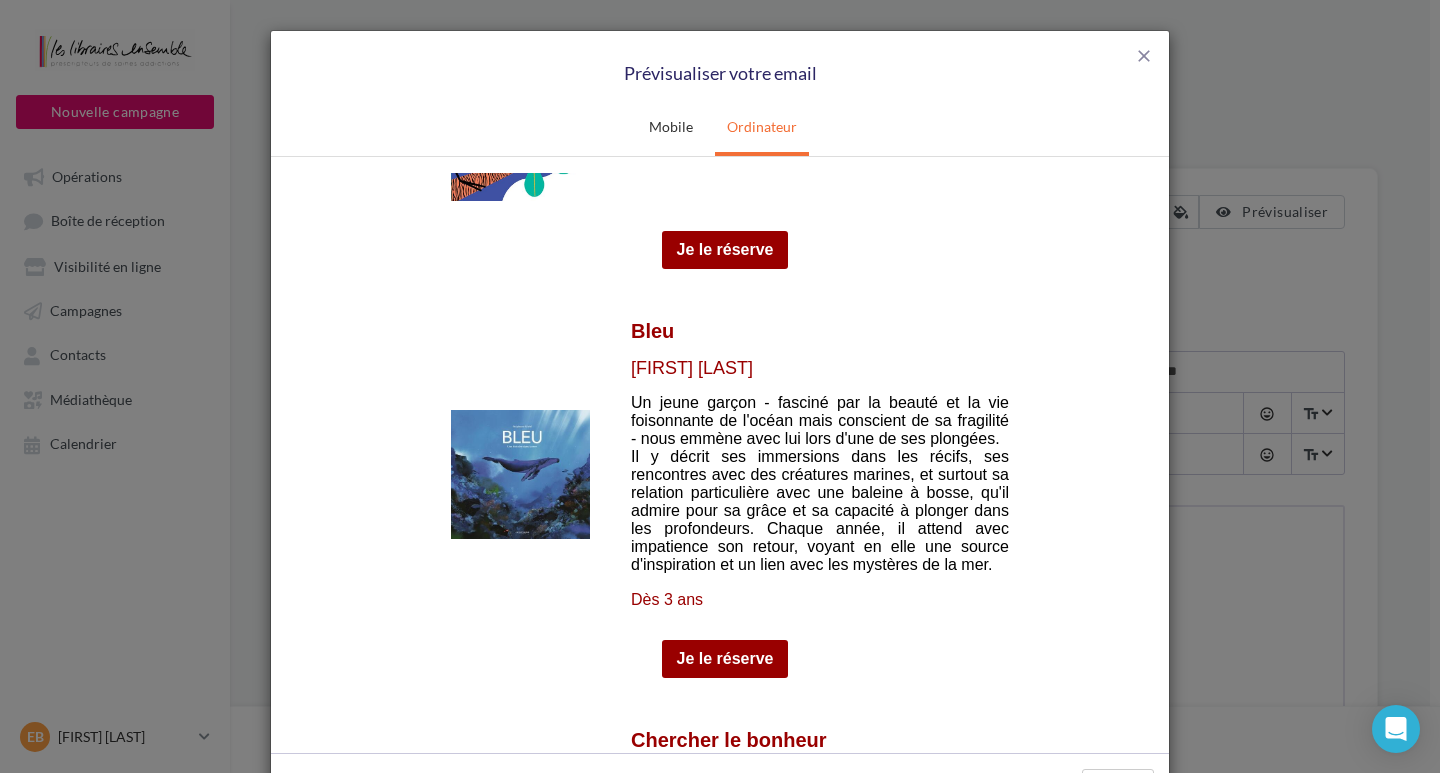 click at bounding box center [520, 473] 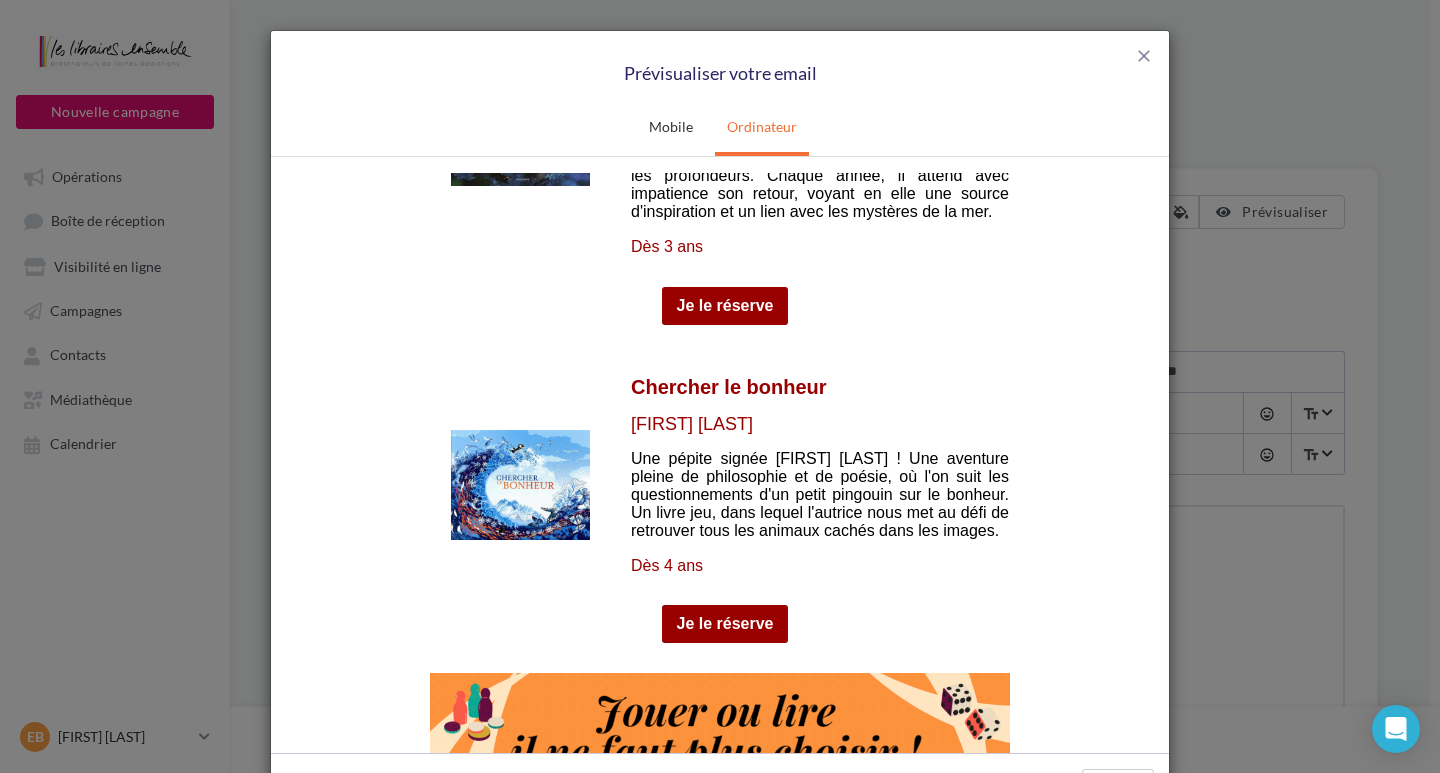 scroll, scrollTop: 2900, scrollLeft: 0, axis: vertical 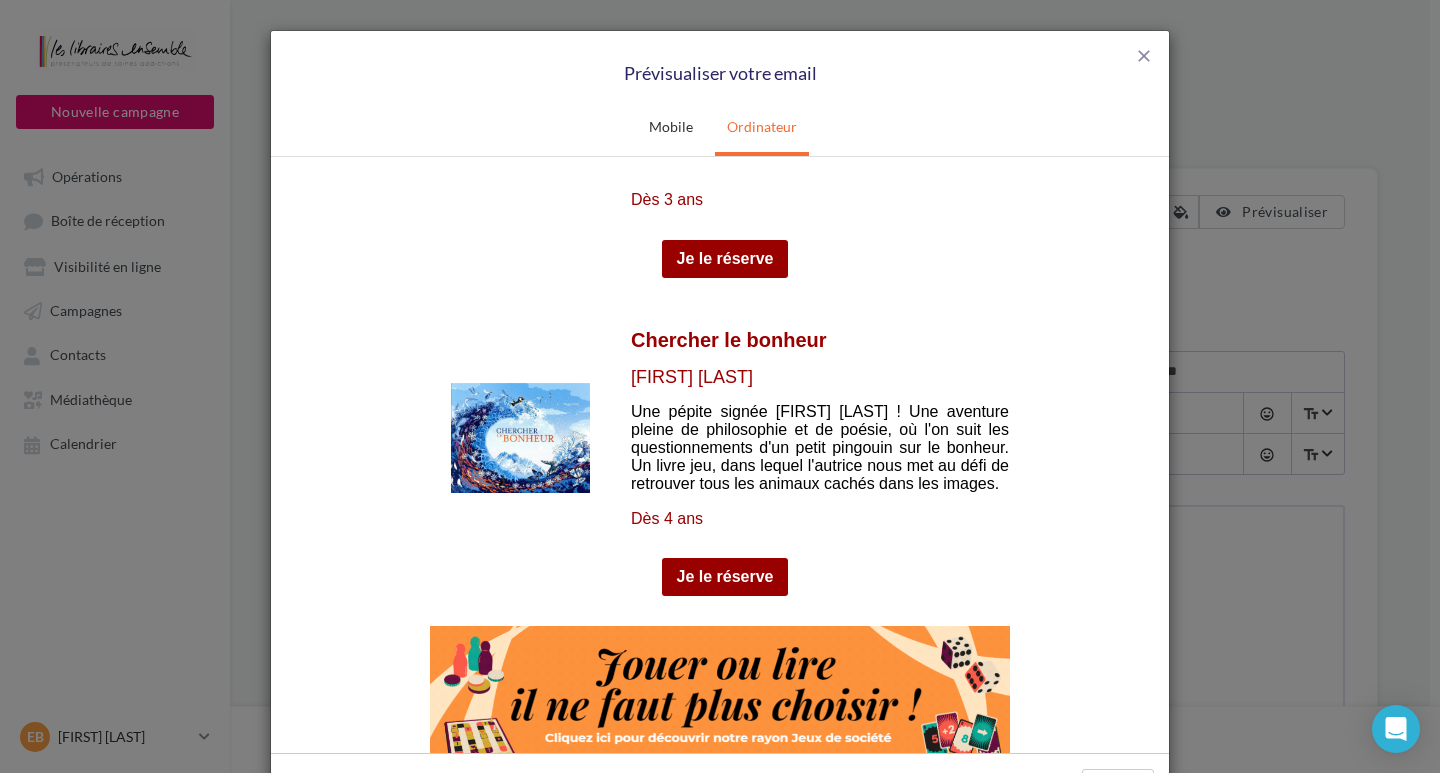 click at bounding box center (520, 437) 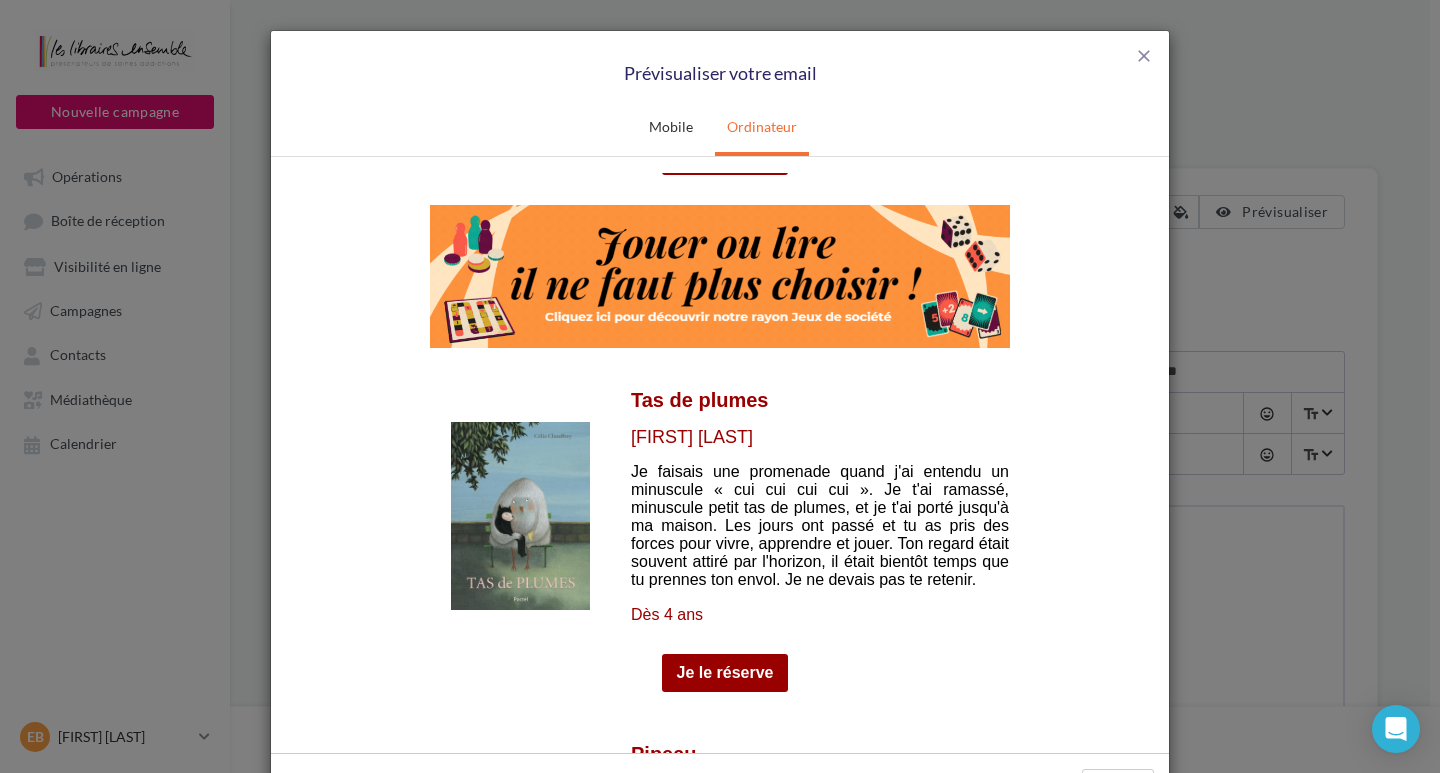 scroll, scrollTop: 3200, scrollLeft: 0, axis: vertical 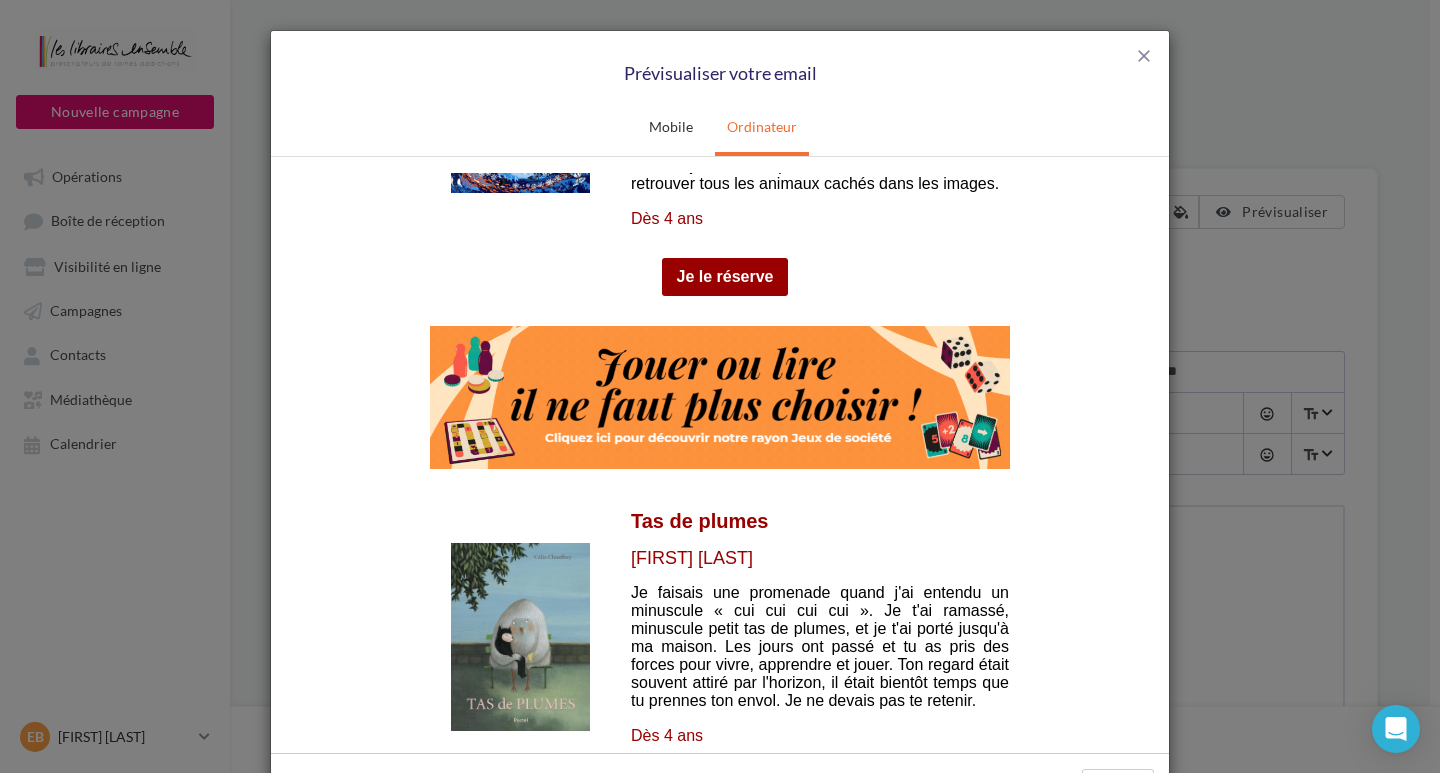 click at bounding box center [720, 396] 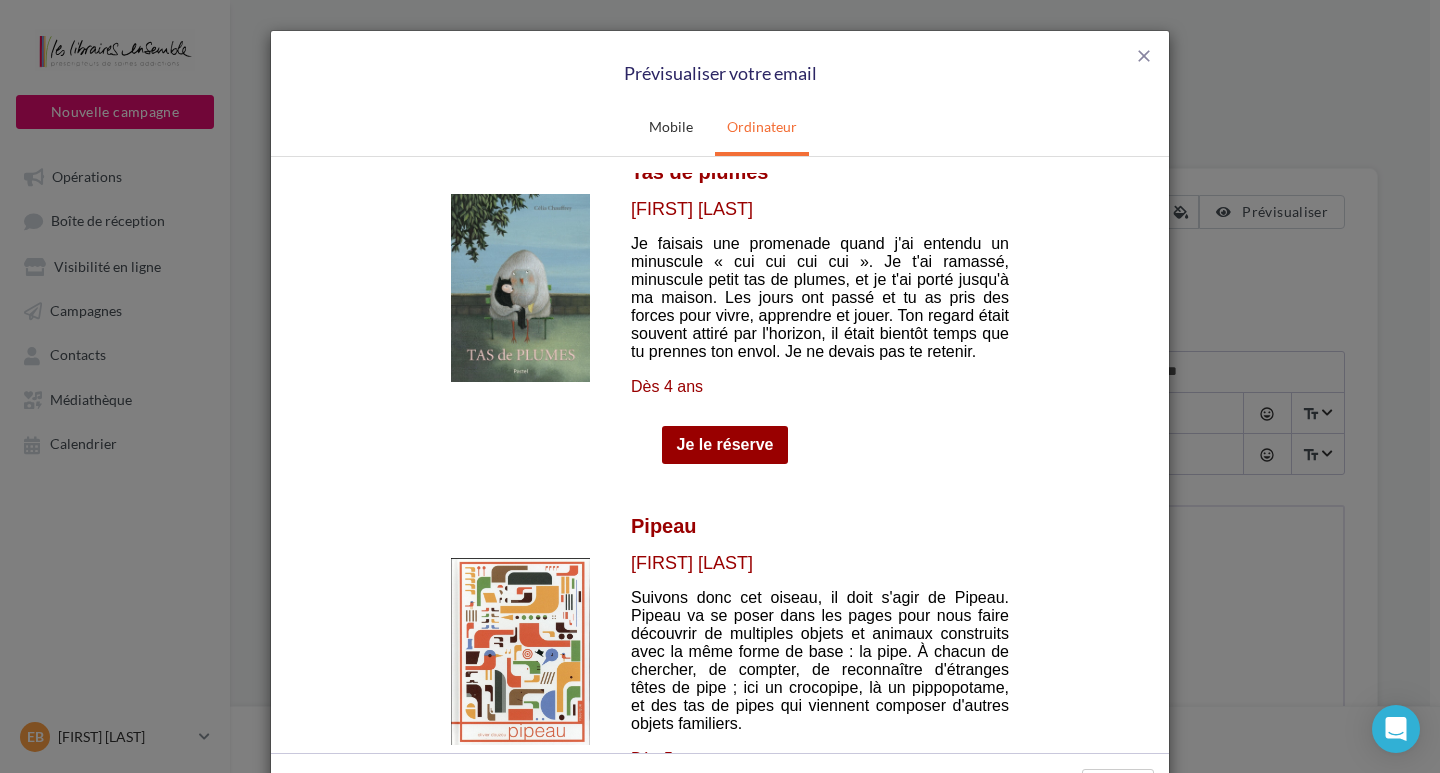 scroll, scrollTop: 3500, scrollLeft: 0, axis: vertical 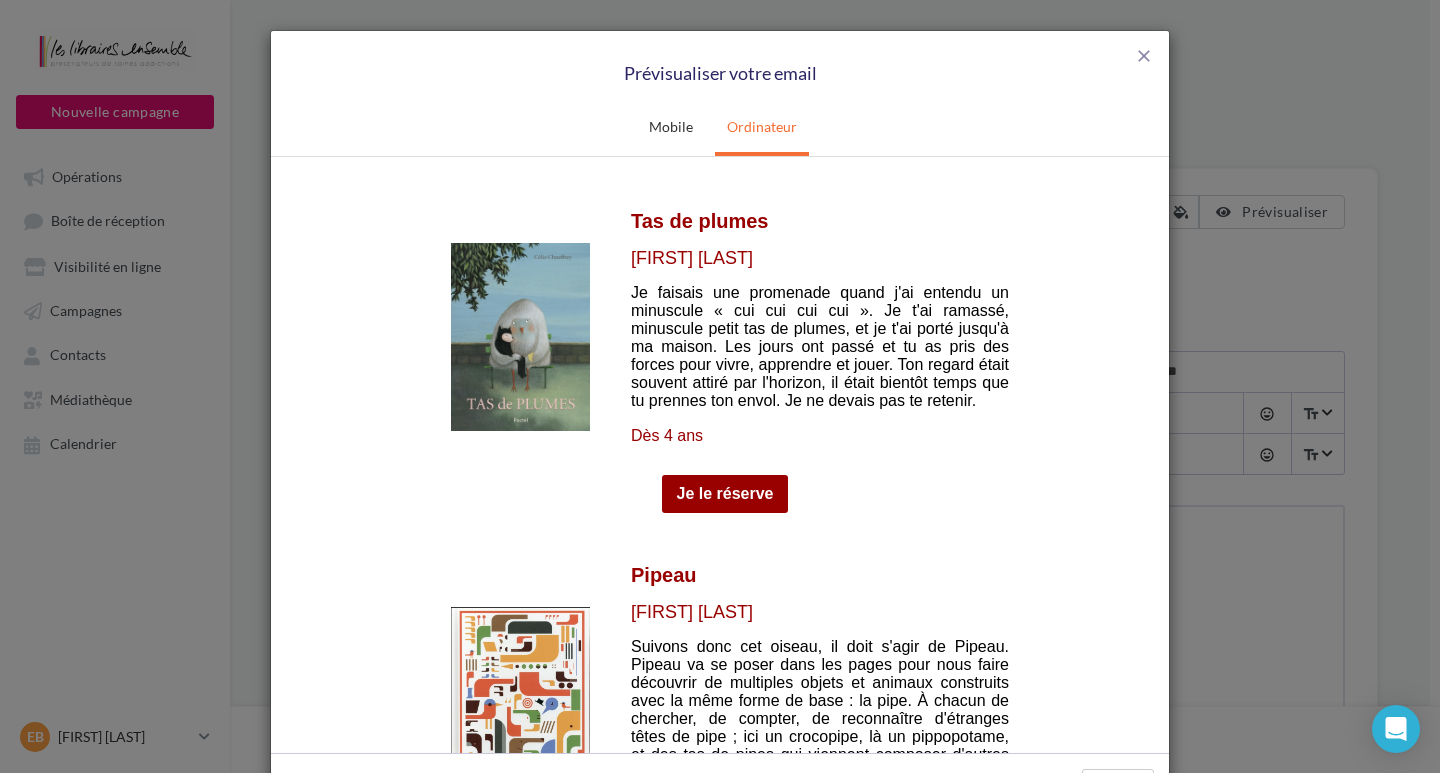 click at bounding box center (520, 336) 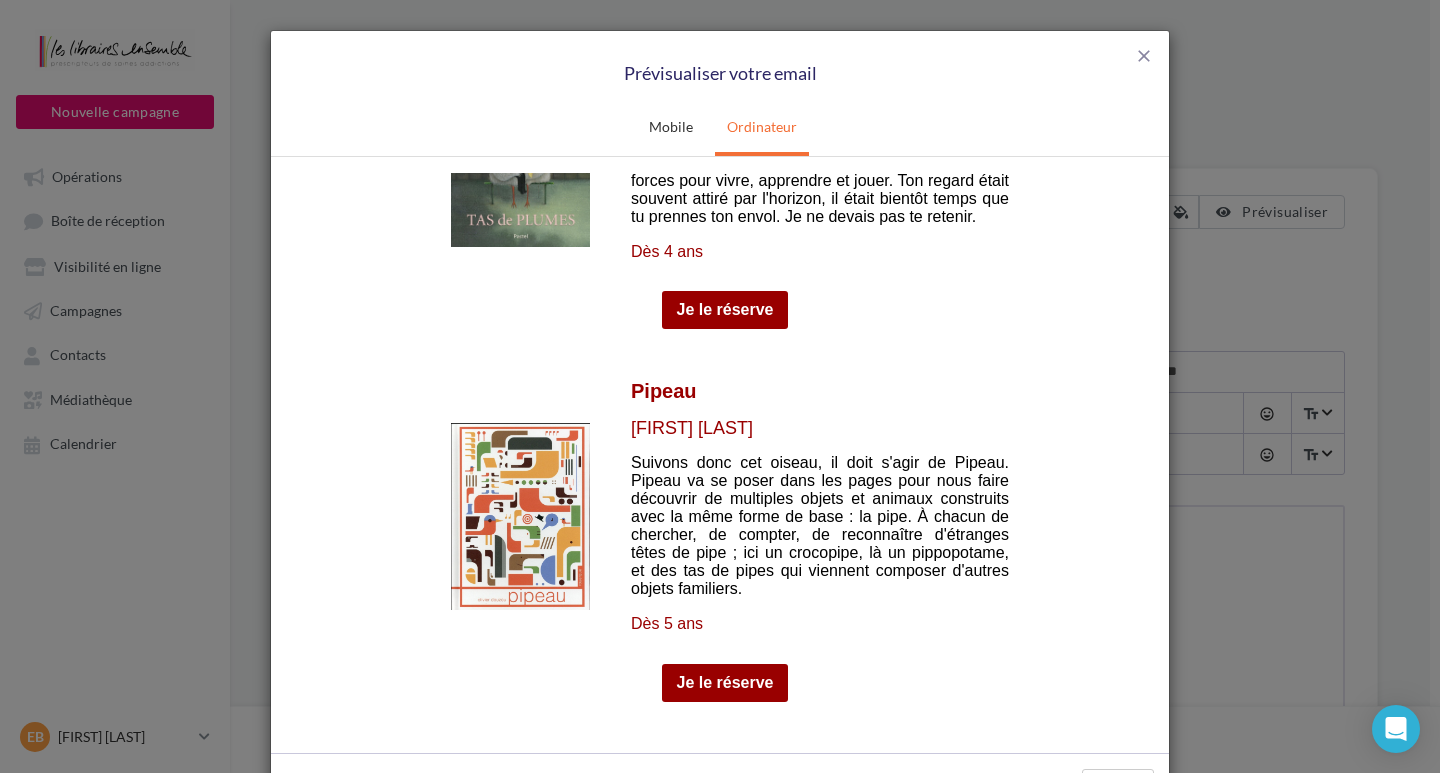 scroll, scrollTop: 3700, scrollLeft: 0, axis: vertical 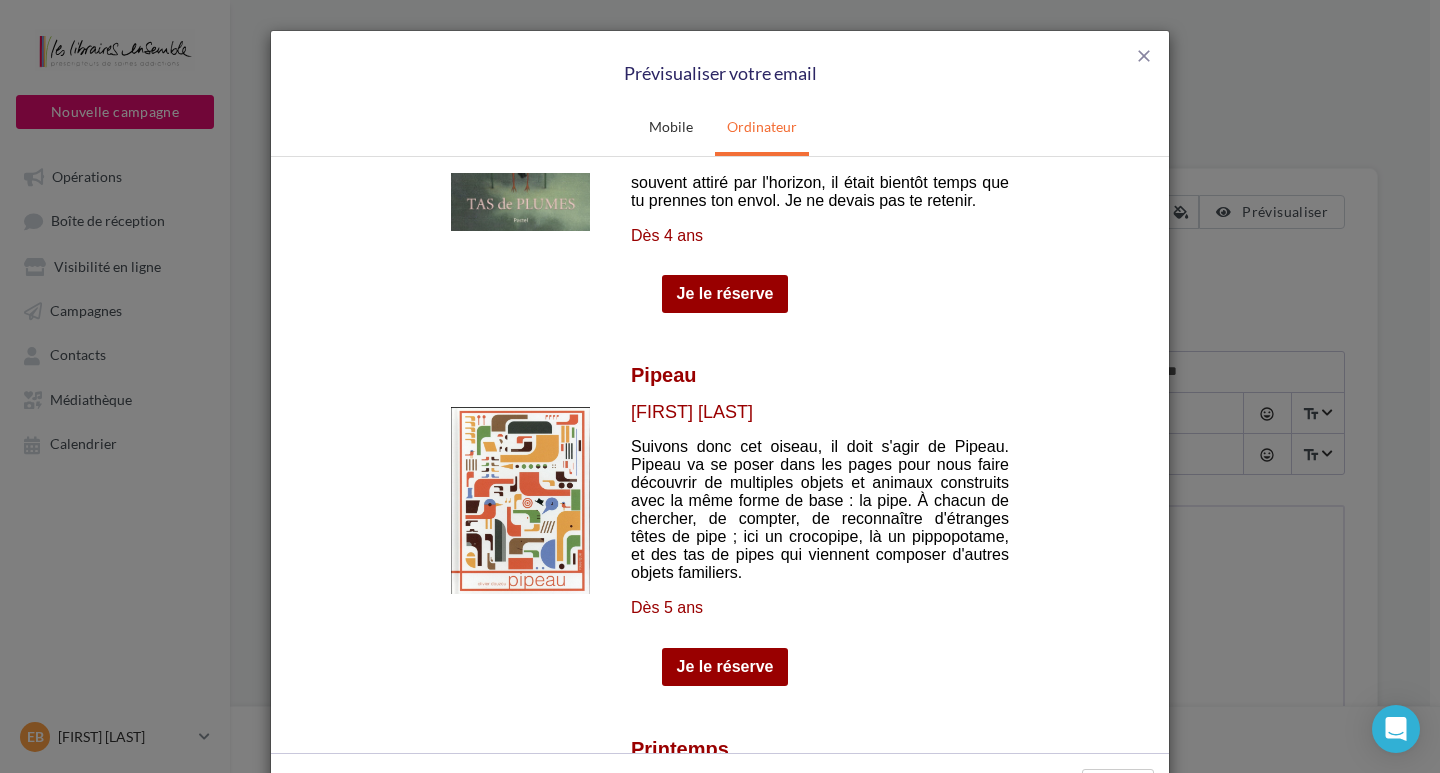click on "Je le réserve" at bounding box center (725, 666) 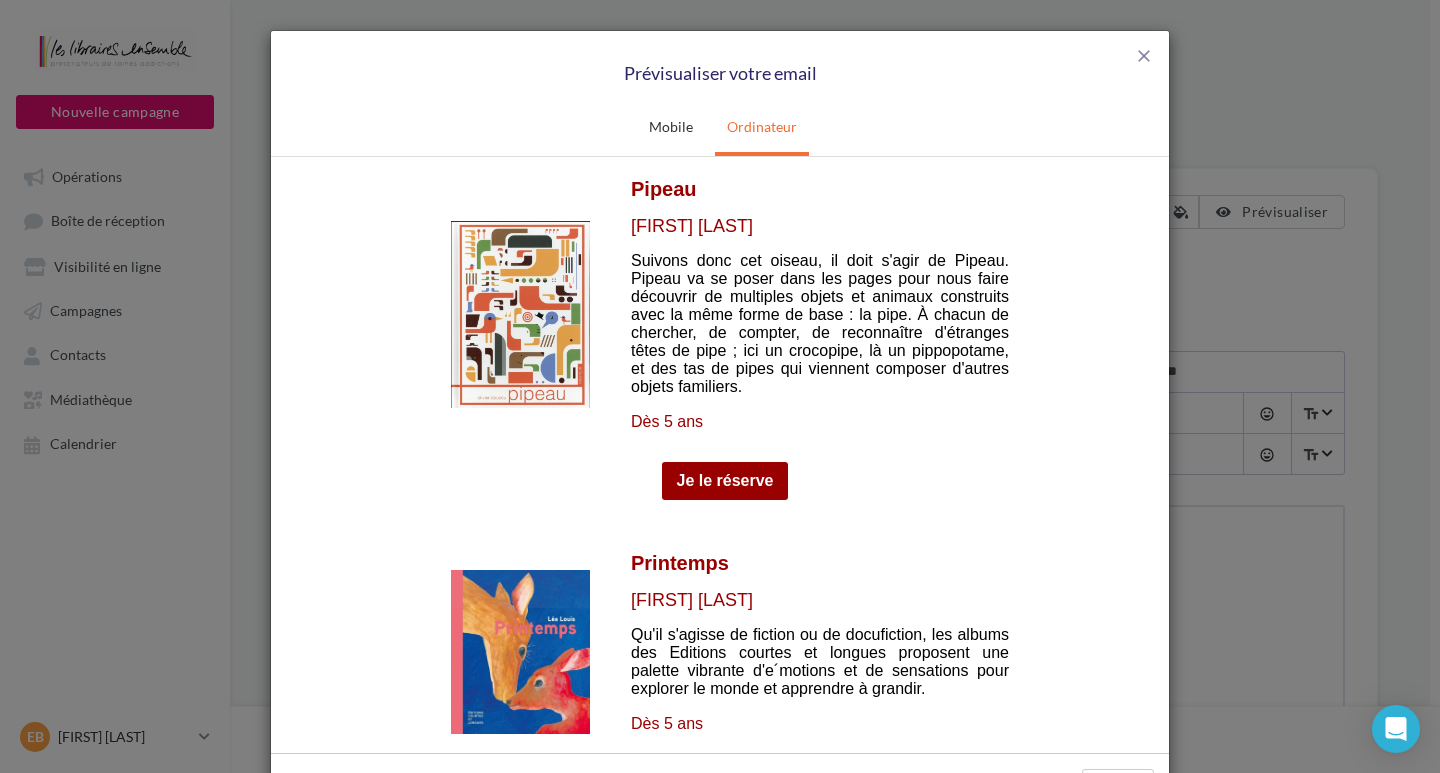 scroll, scrollTop: 4000, scrollLeft: 0, axis: vertical 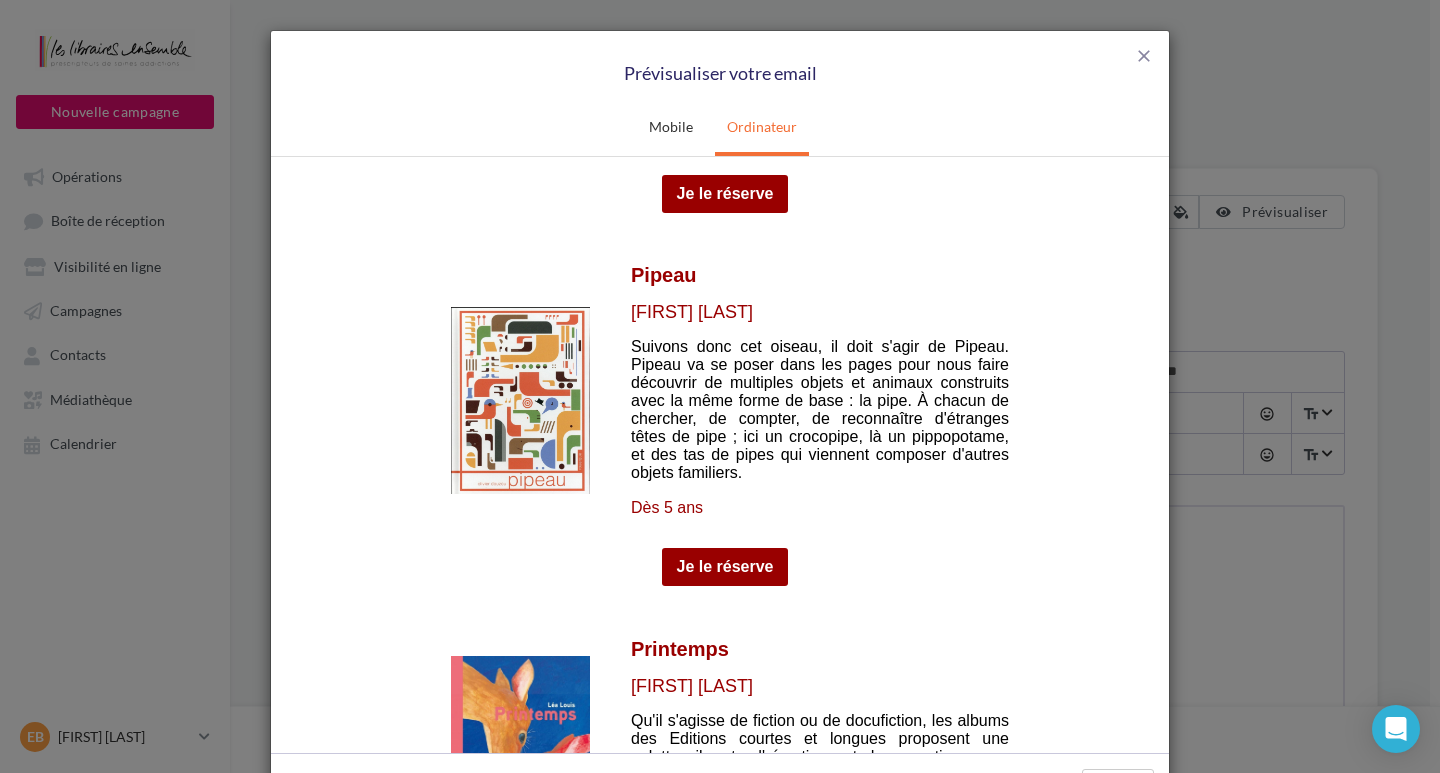 click on "Je le réserve" at bounding box center (725, 566) 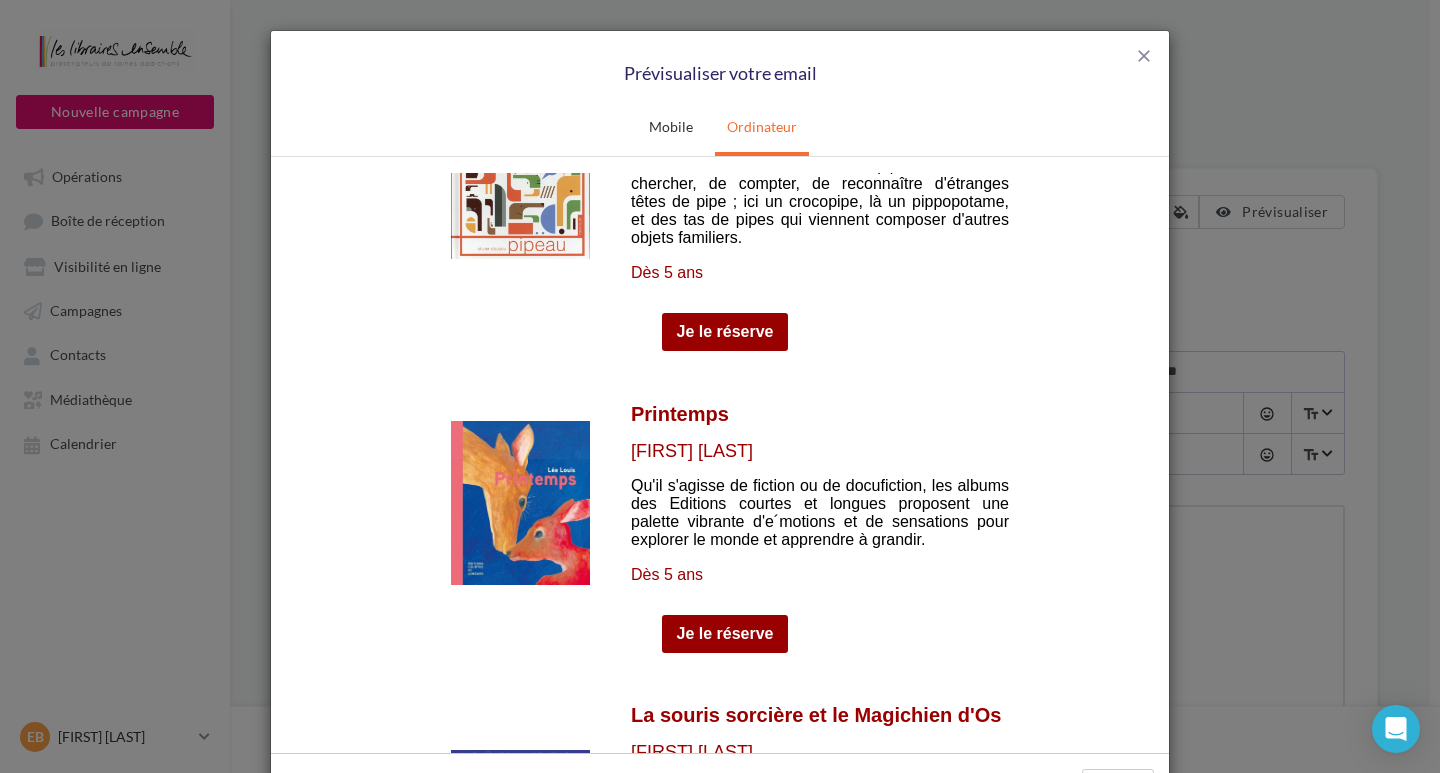 scroll, scrollTop: 4000, scrollLeft: 0, axis: vertical 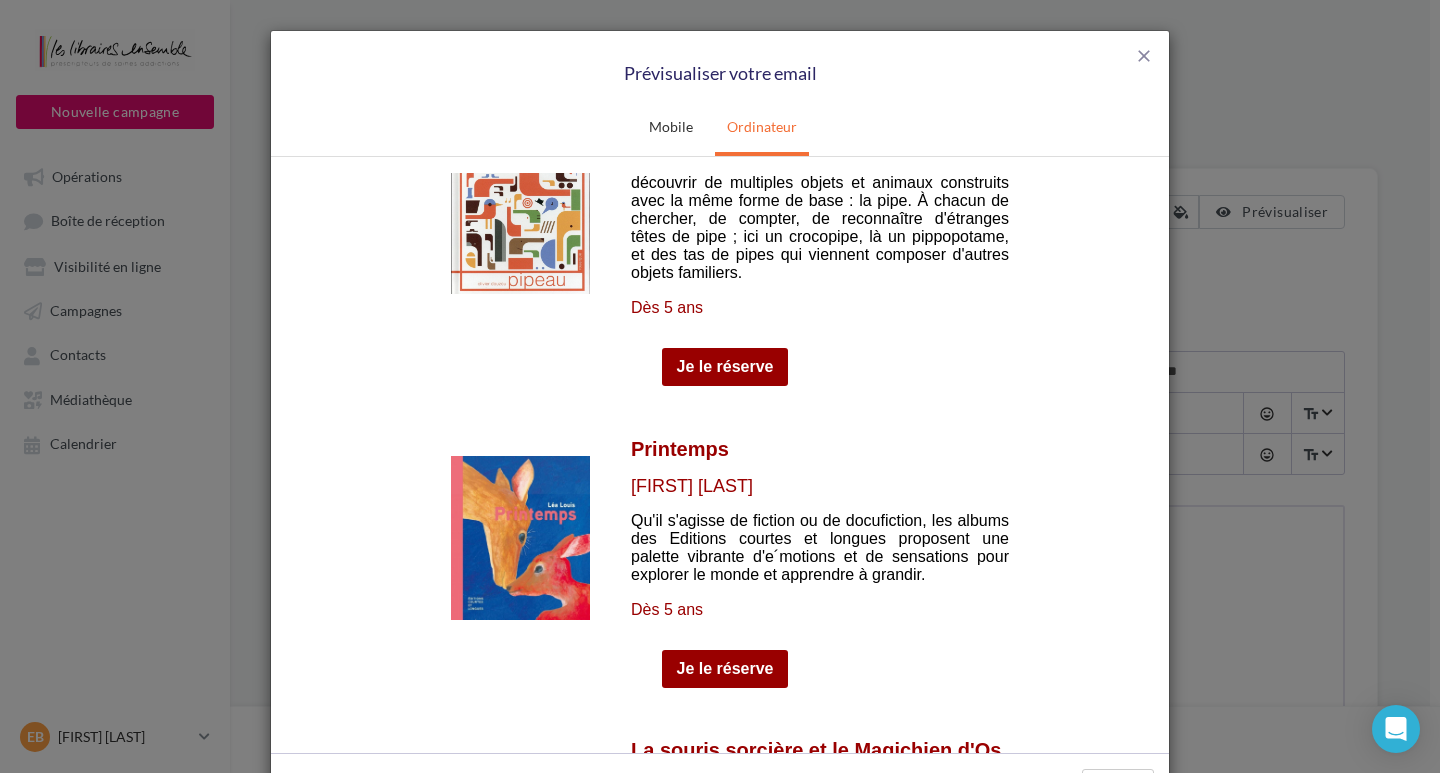 click at bounding box center (520, 537) 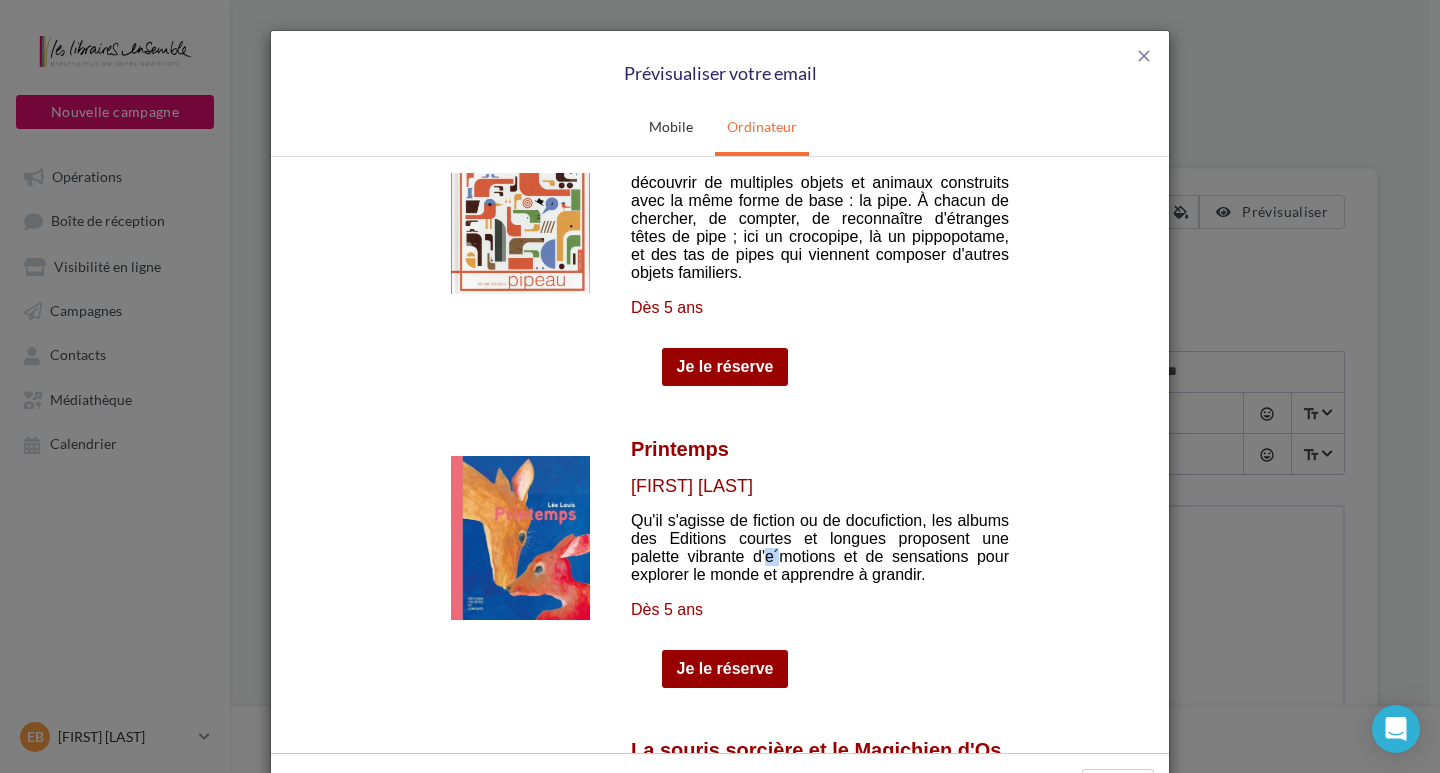 drag, startPoint x: 773, startPoint y: 553, endPoint x: 760, endPoint y: 552, distance: 13.038404 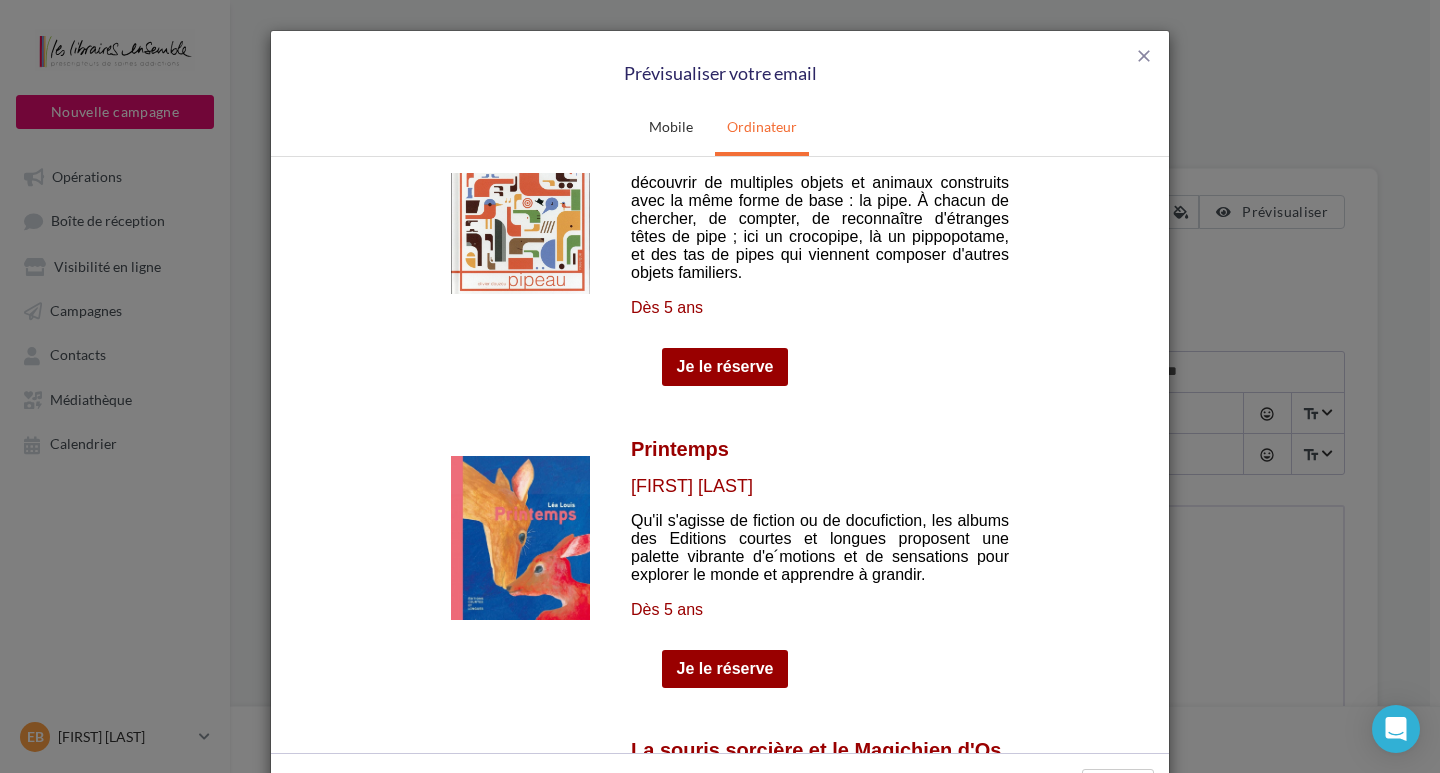 click on "Qu'il s'agisse de fiction ou de docufiction, les albums des Editions courtes et longues proposent une palette vibrante d'e´motions et de sensations pour explorer le monde et apprendre à grandir." at bounding box center (820, 547) 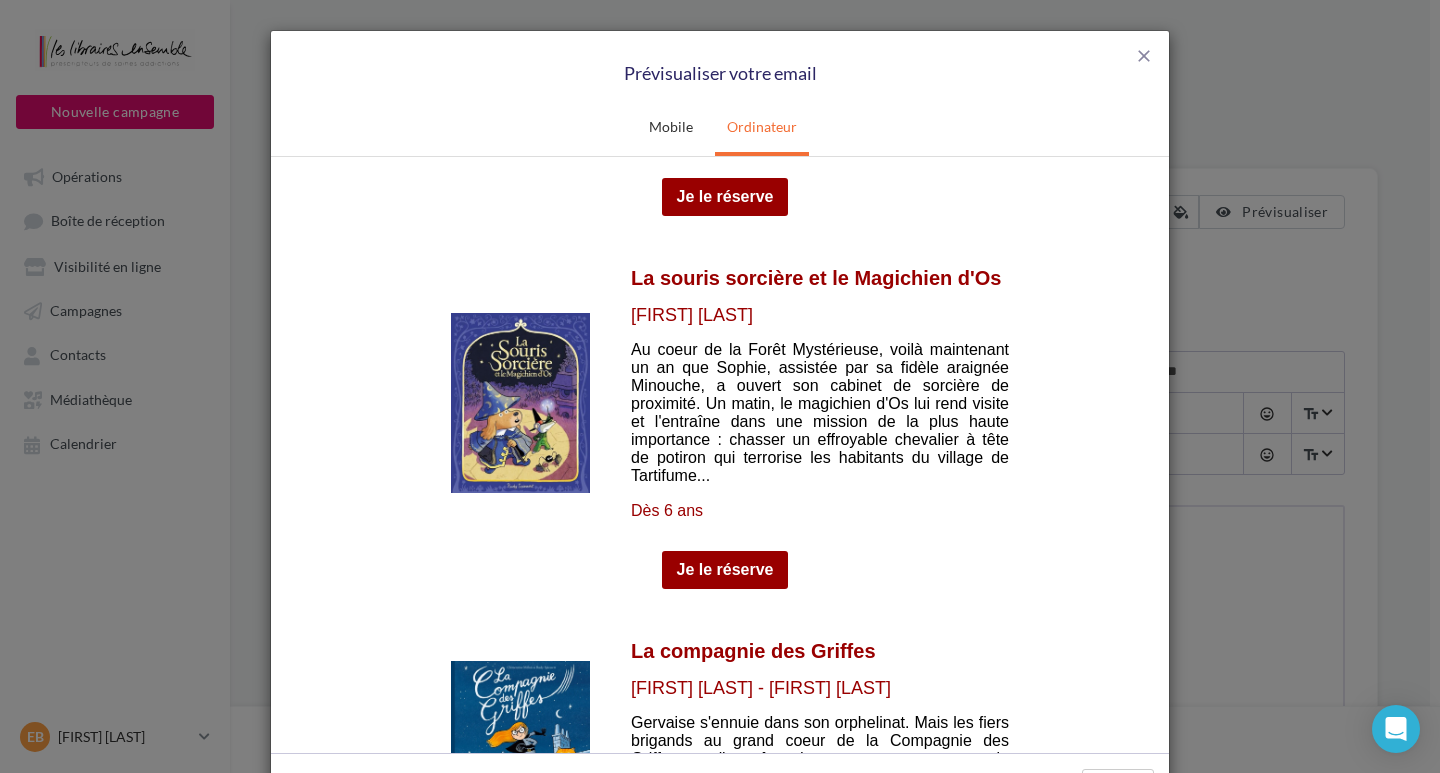 scroll, scrollTop: 4500, scrollLeft: 0, axis: vertical 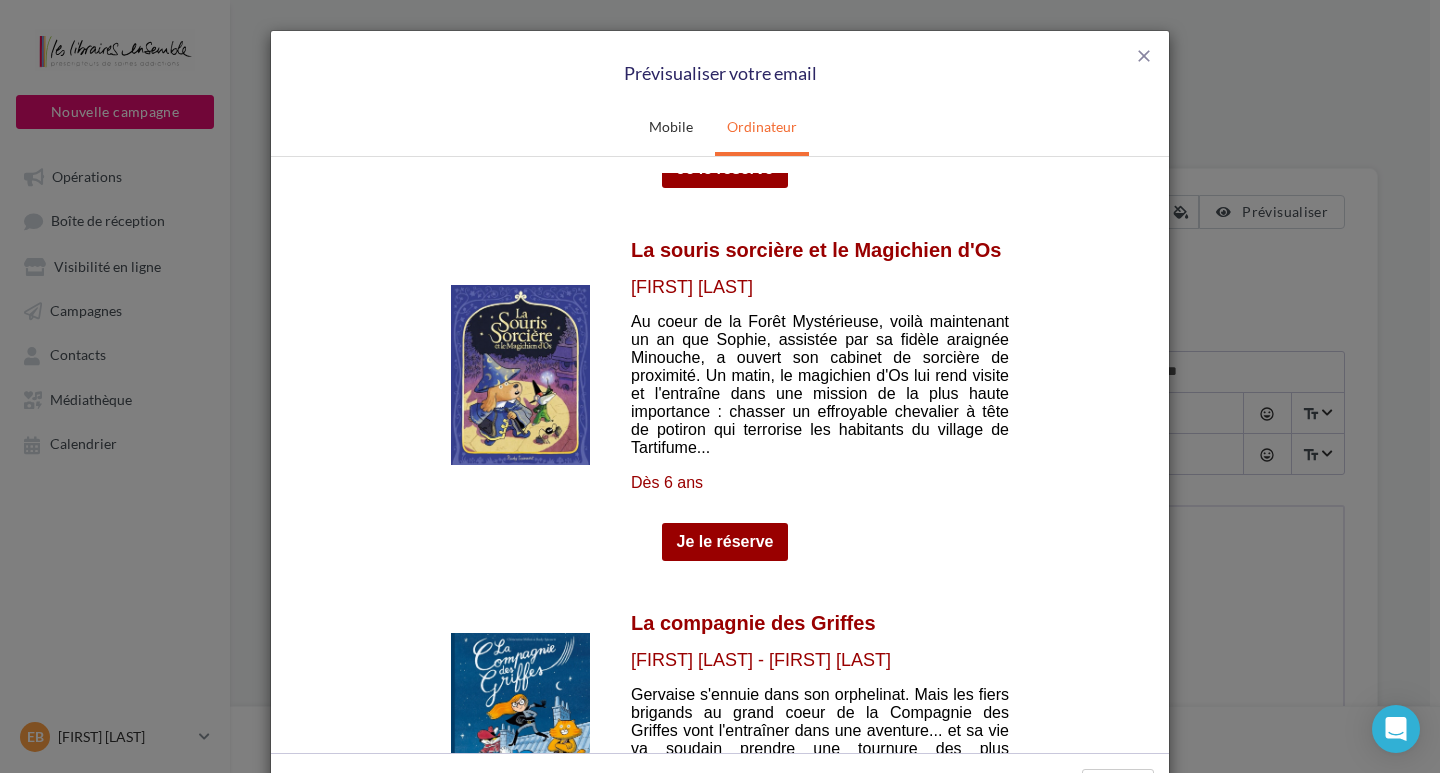 click at bounding box center (520, 374) 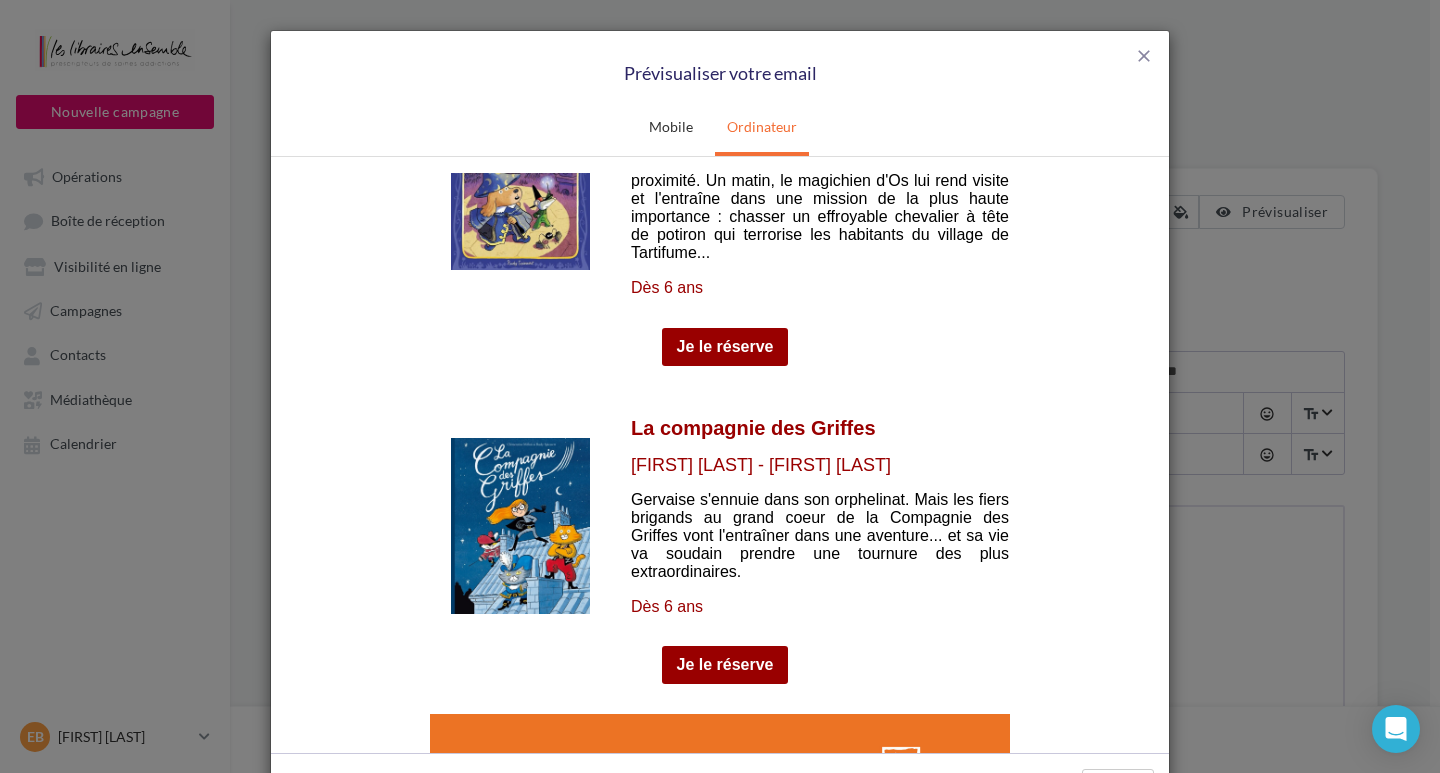 scroll, scrollTop: 4700, scrollLeft: 0, axis: vertical 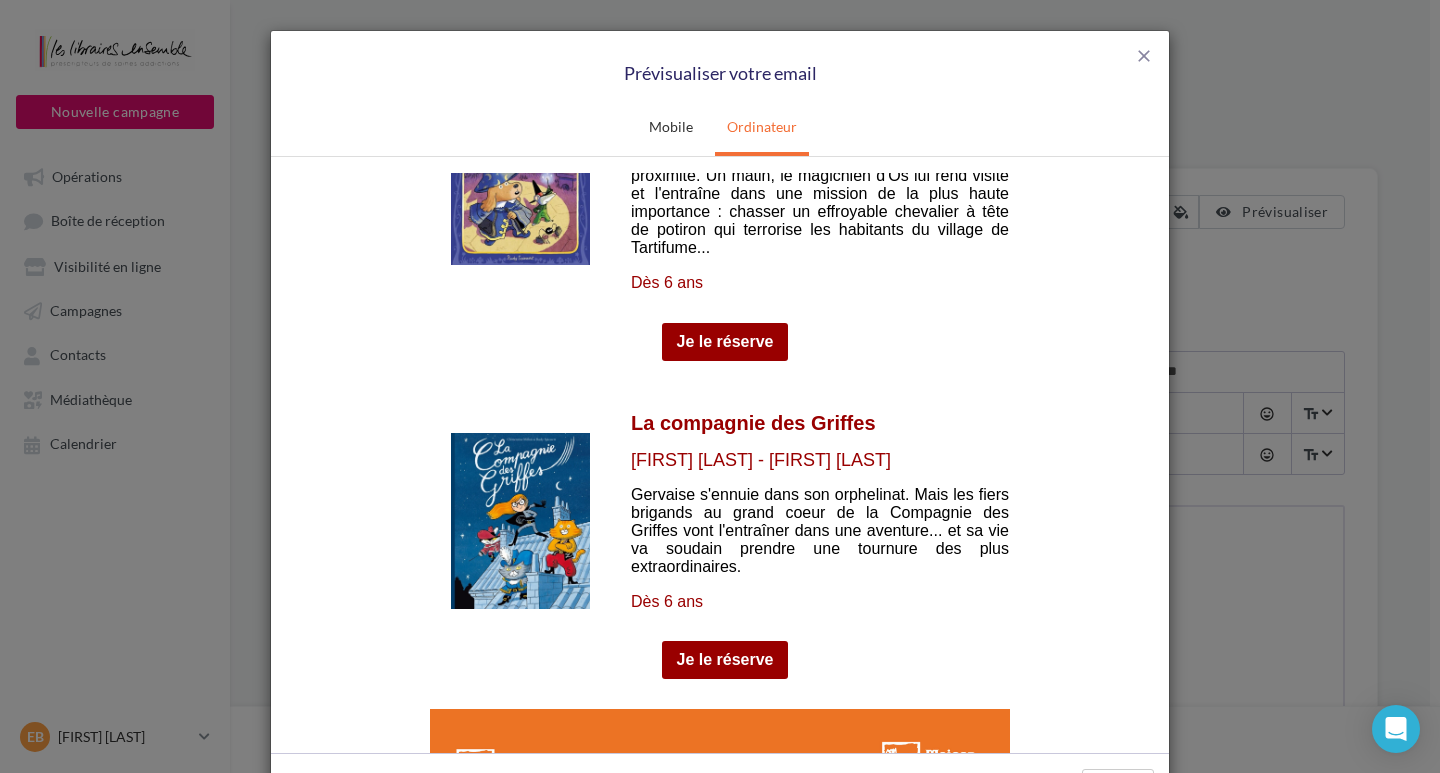 click at bounding box center [520, 520] 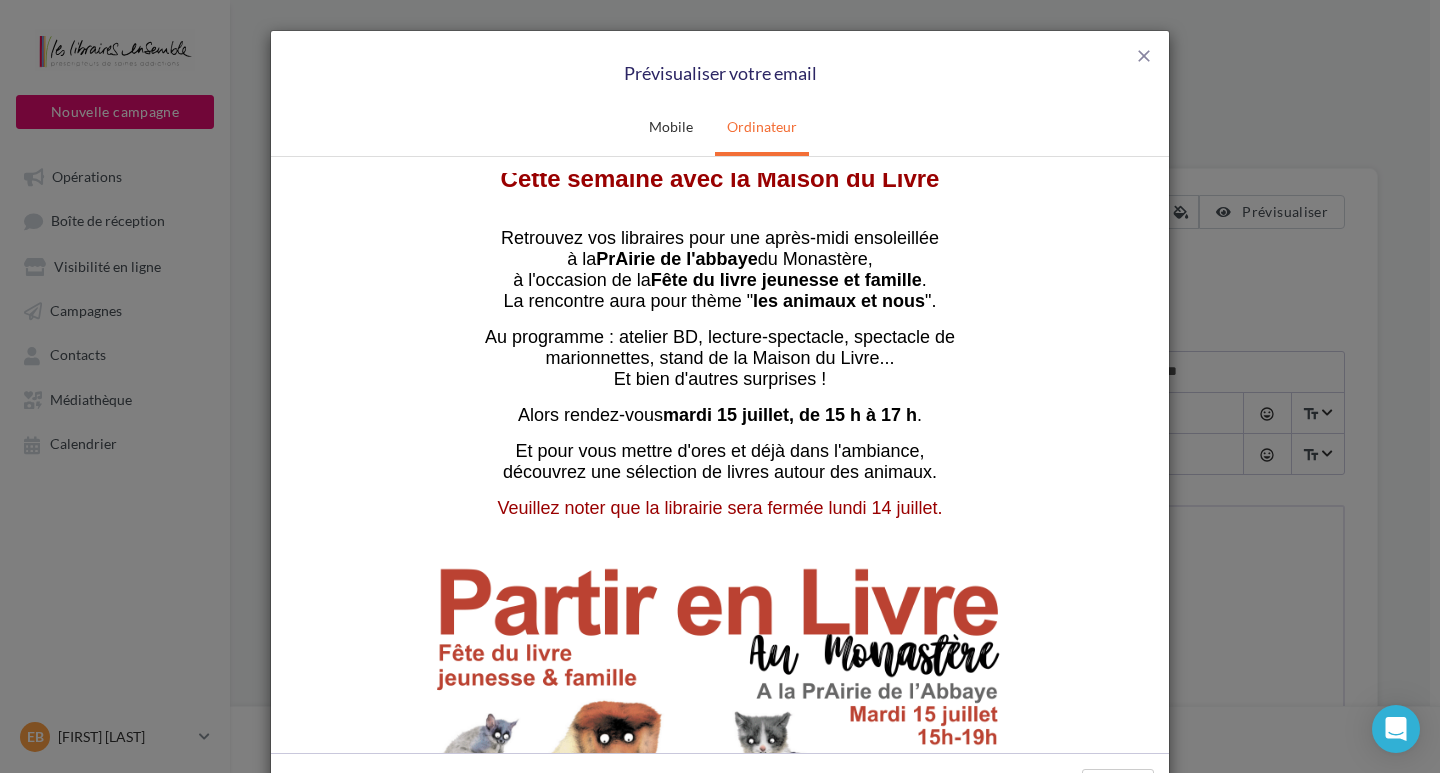 scroll, scrollTop: 0, scrollLeft: 0, axis: both 